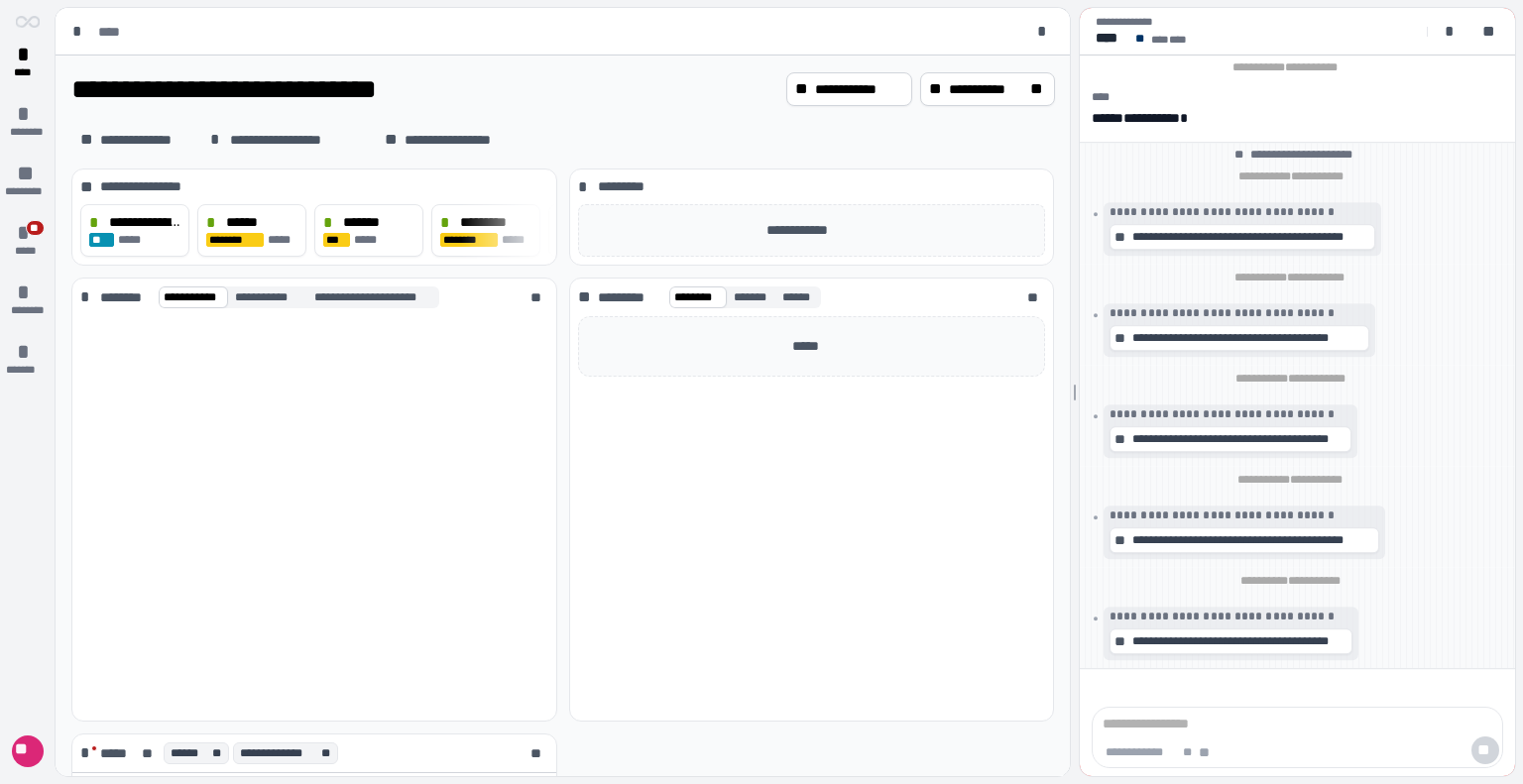 scroll, scrollTop: 0, scrollLeft: 0, axis: both 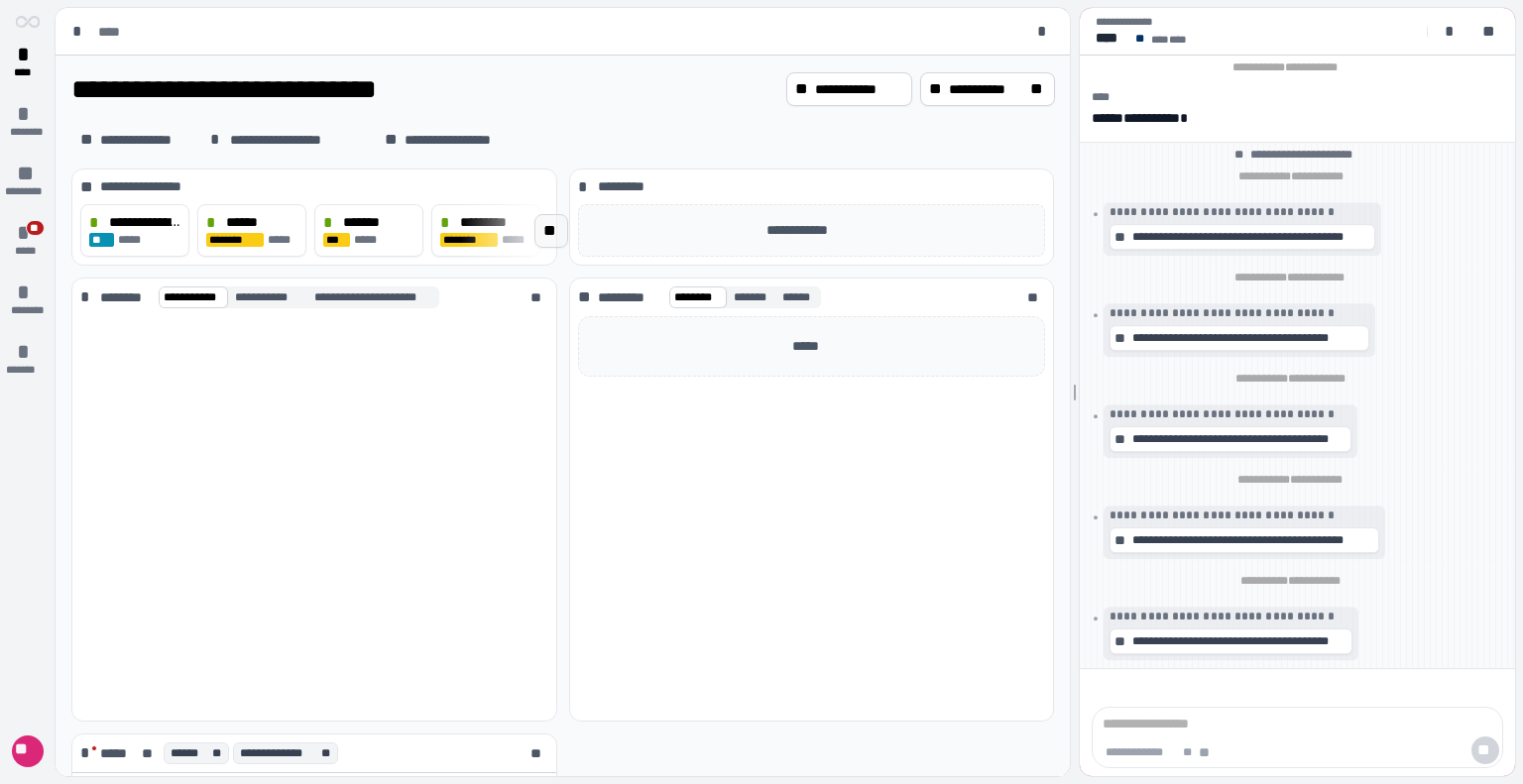 click on "**" at bounding box center (551, 231) 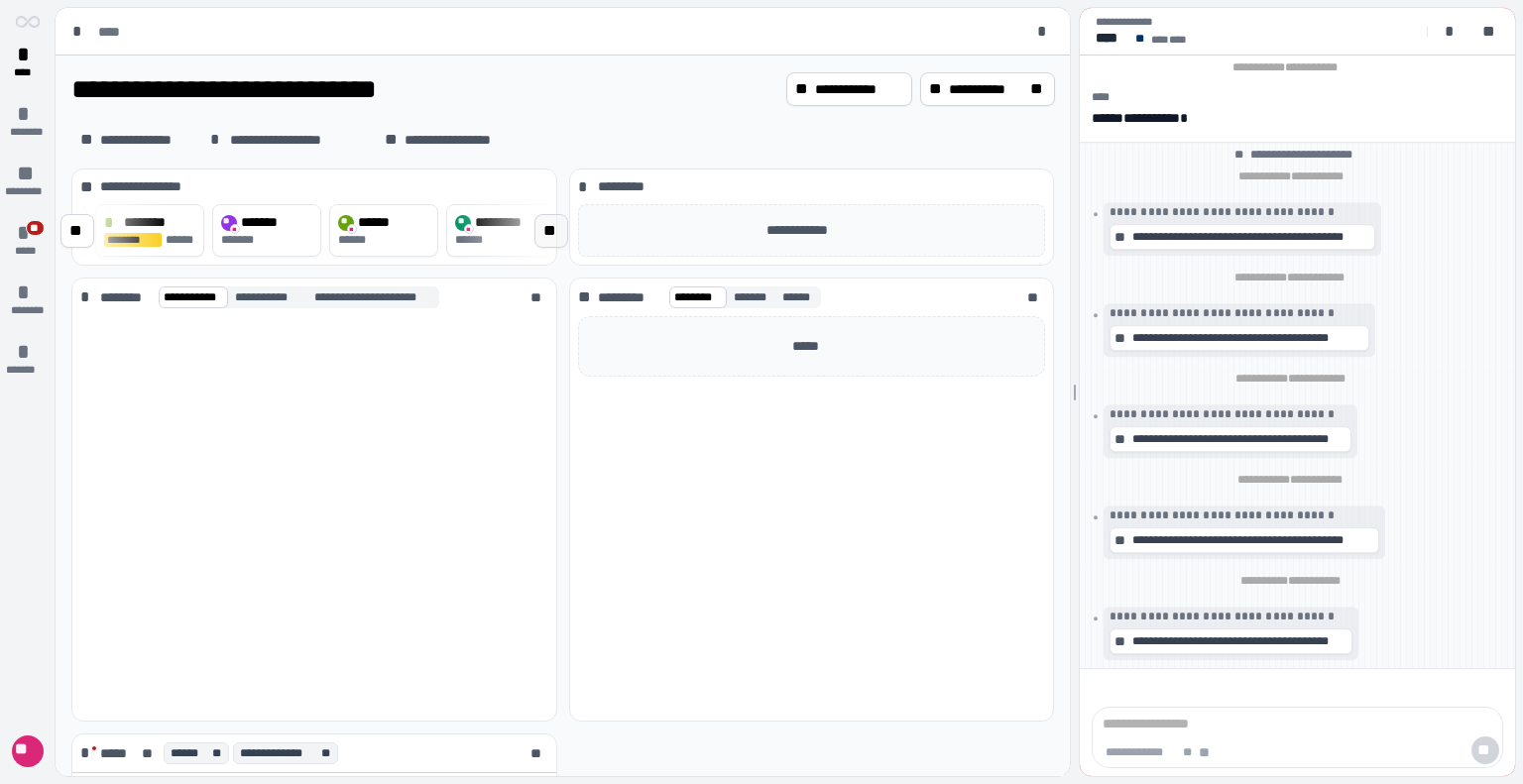scroll, scrollTop: 0, scrollLeft: 460, axis: horizontal 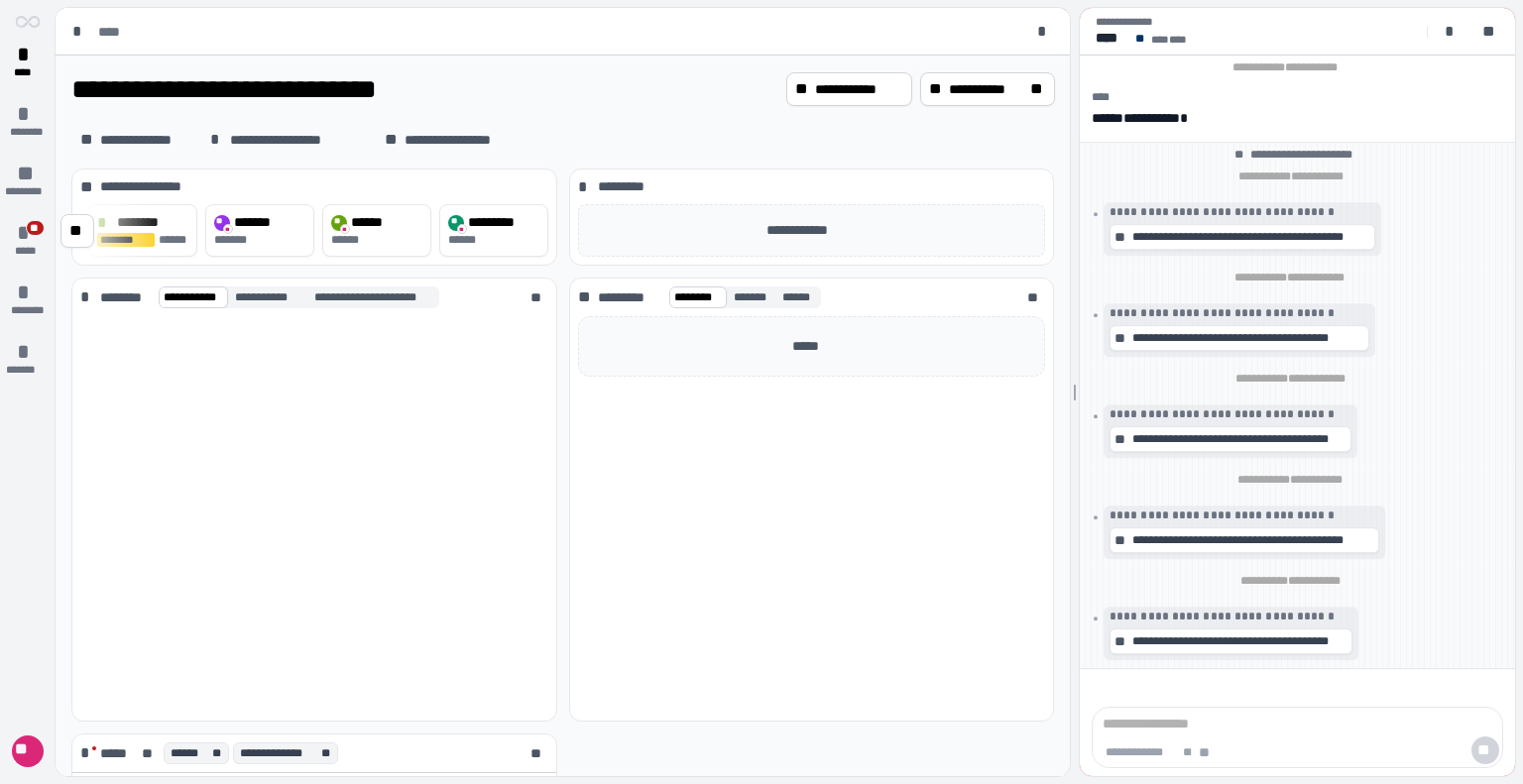 click on "**********" at bounding box center (84, 234) 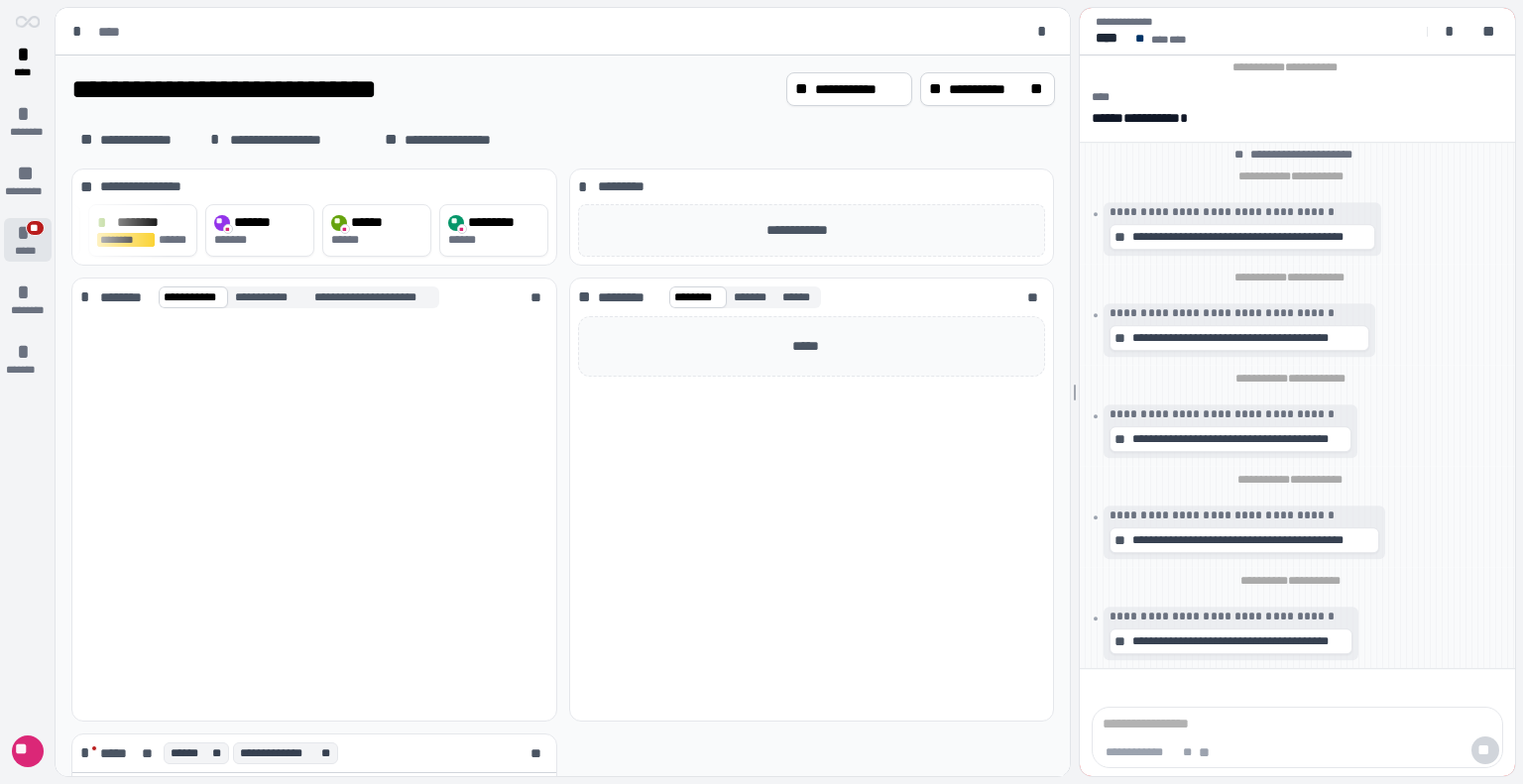 click on "**" at bounding box center [35, 228] 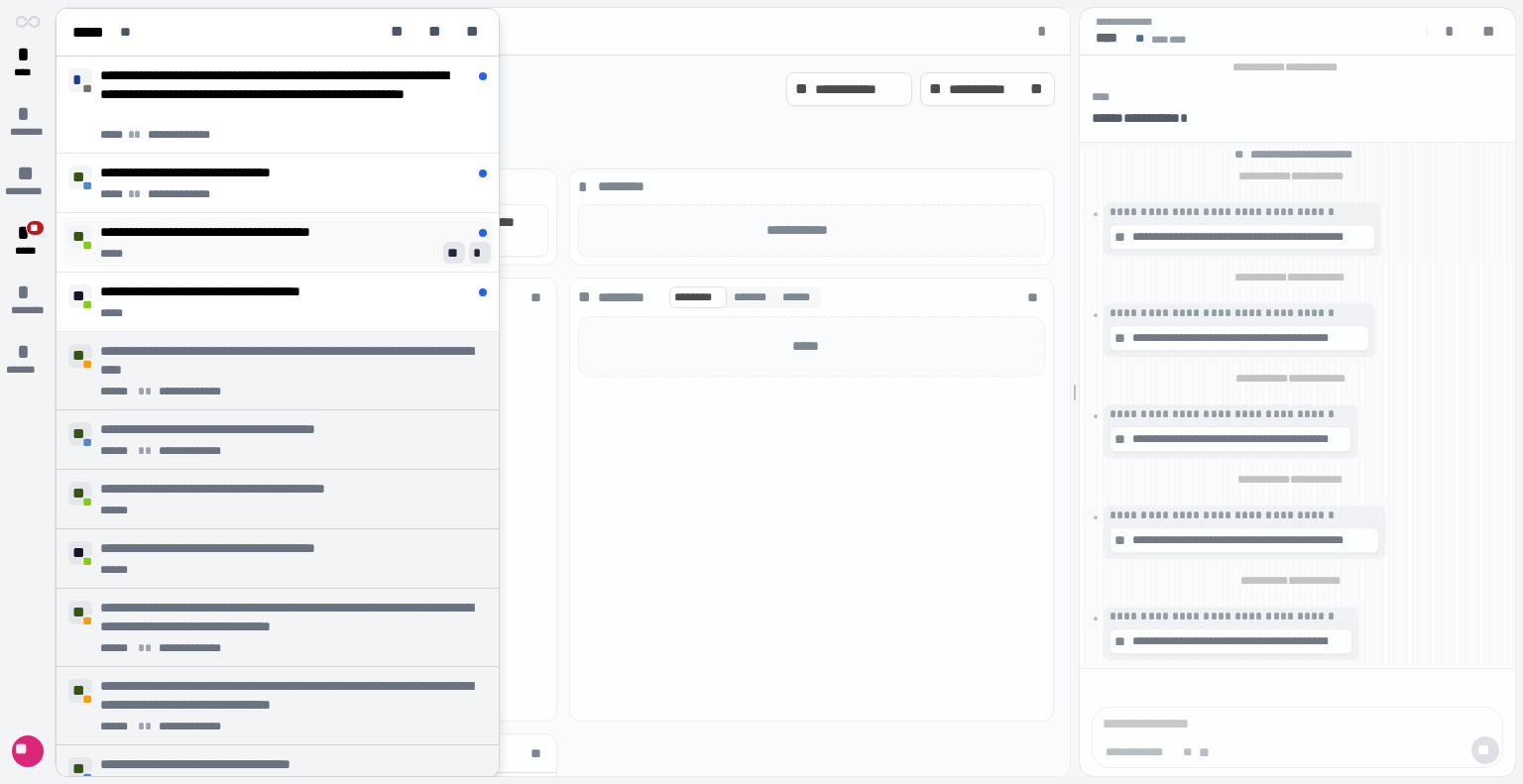 click on "*****" at bounding box center (293, 254) 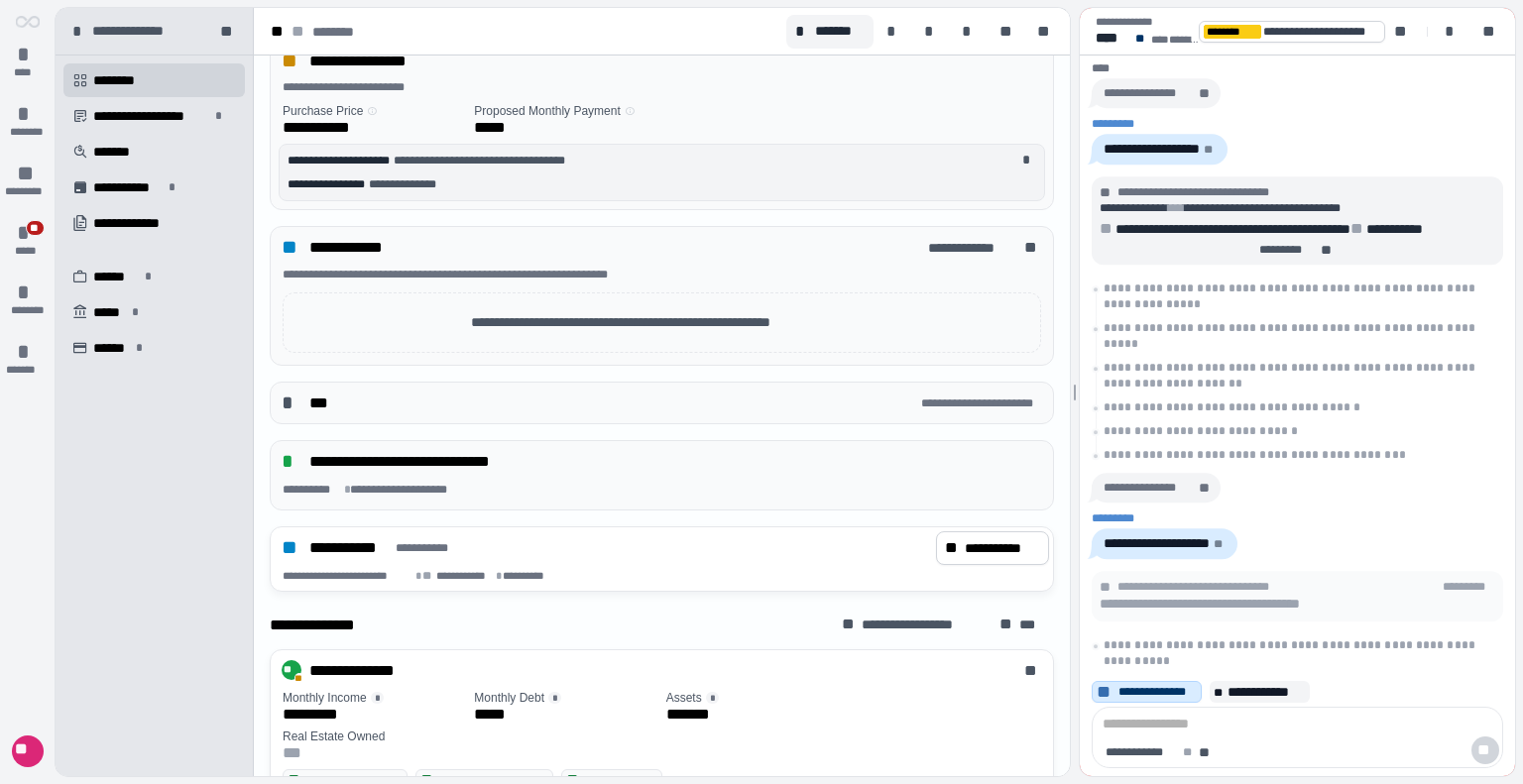 scroll, scrollTop: 0, scrollLeft: 0, axis: both 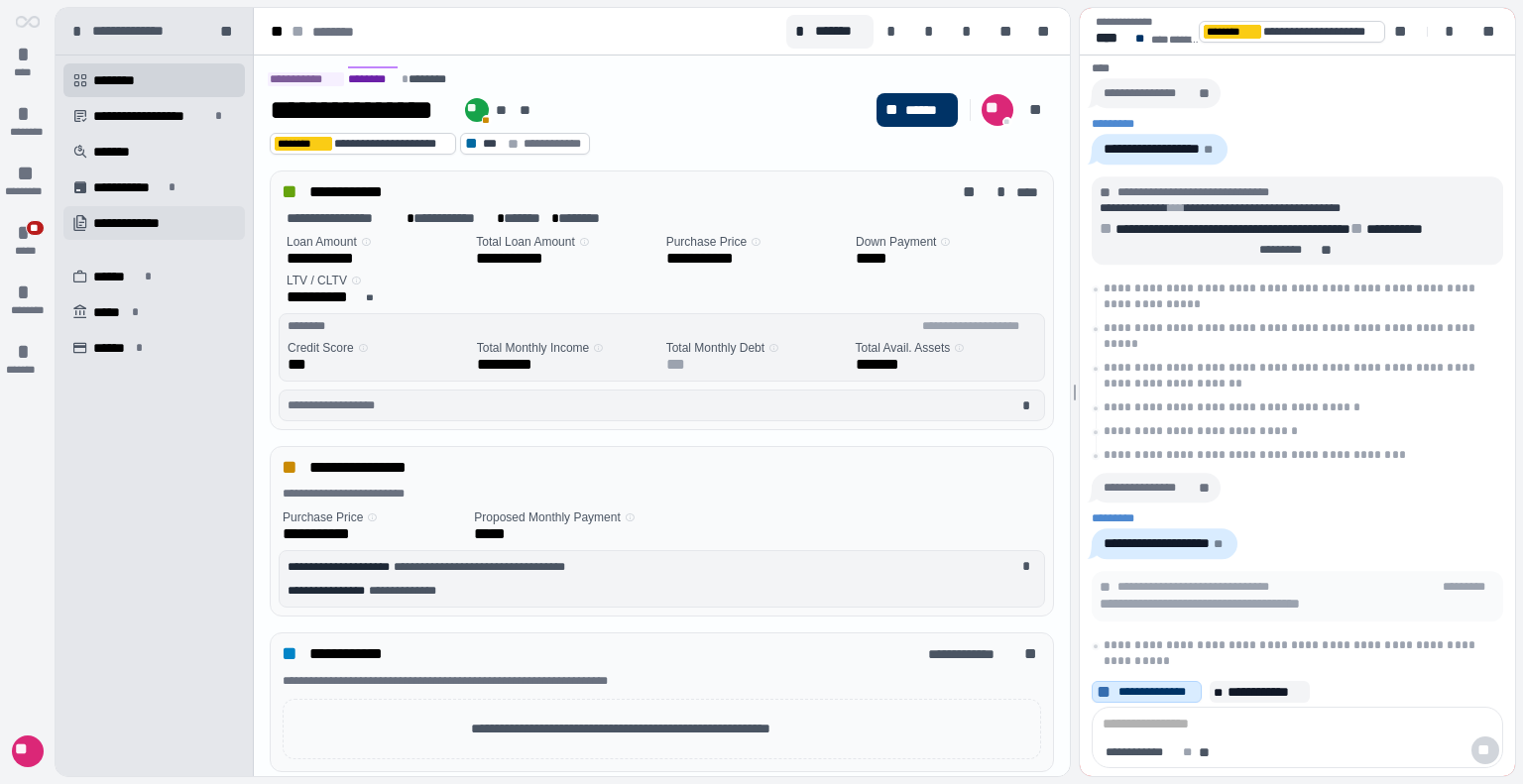 click on "**********" at bounding box center [138, 223] 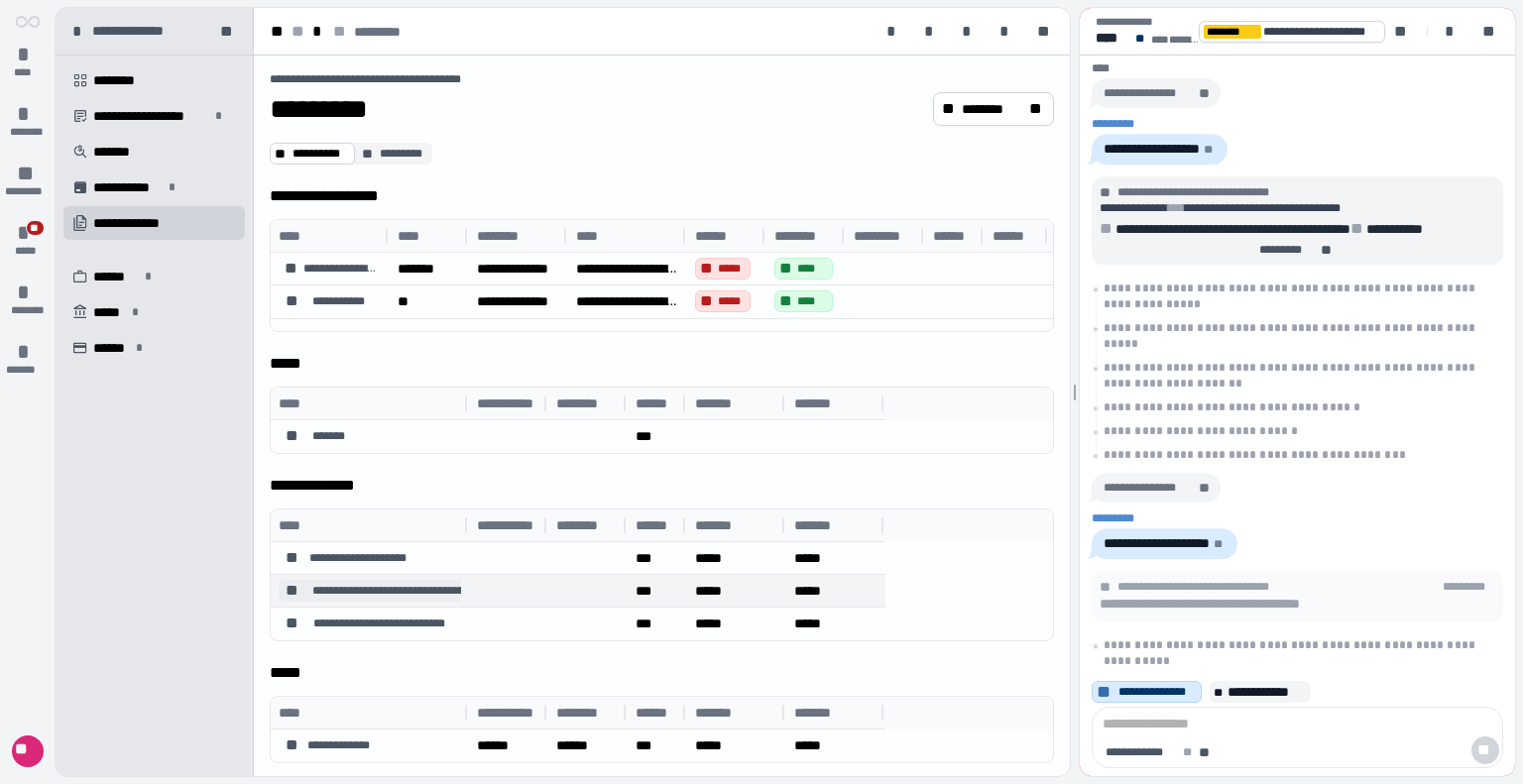 click on "**********" at bounding box center [409, 591] 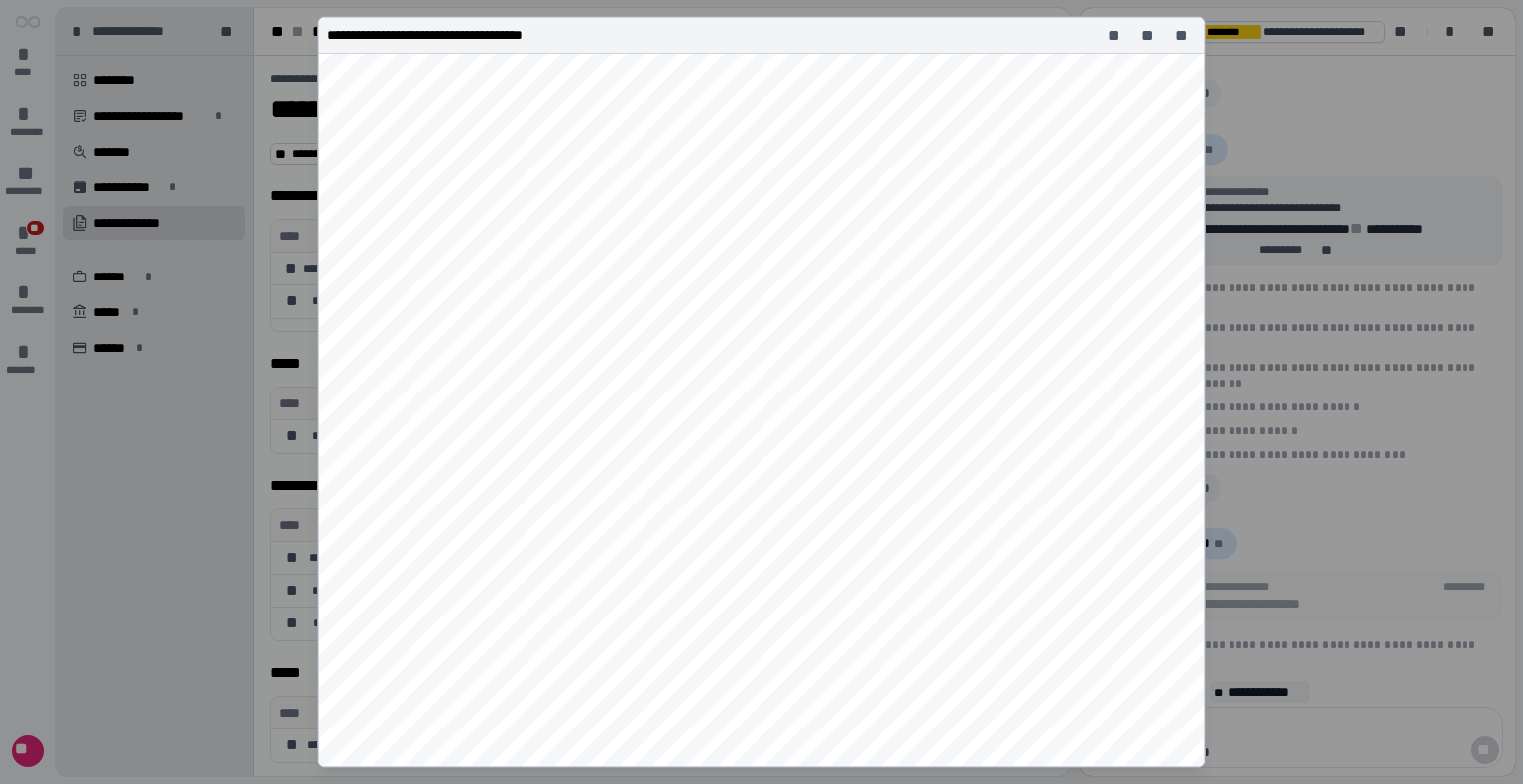 scroll, scrollTop: 442, scrollLeft: 0, axis: vertical 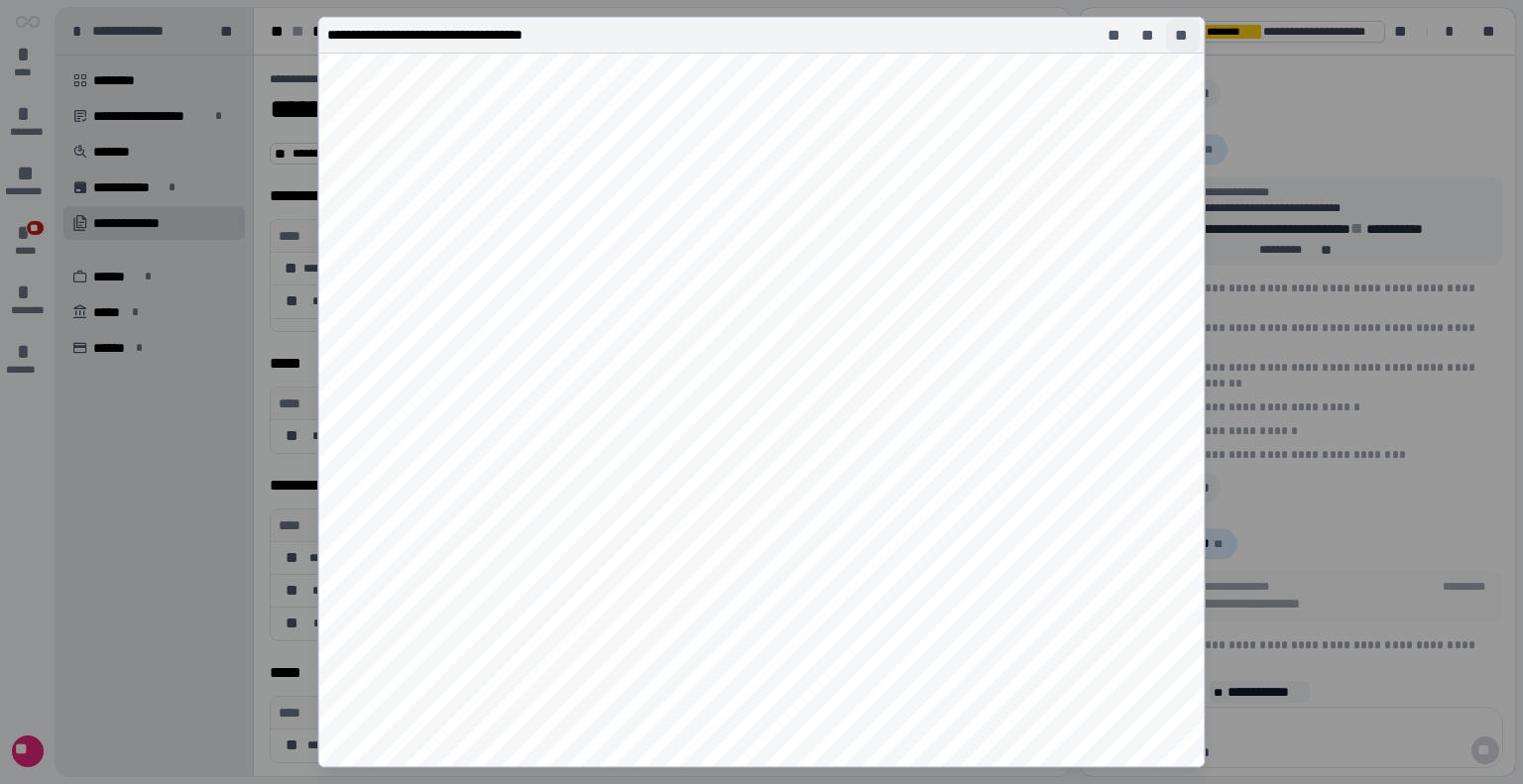 click on "**" at bounding box center [1183, 36] 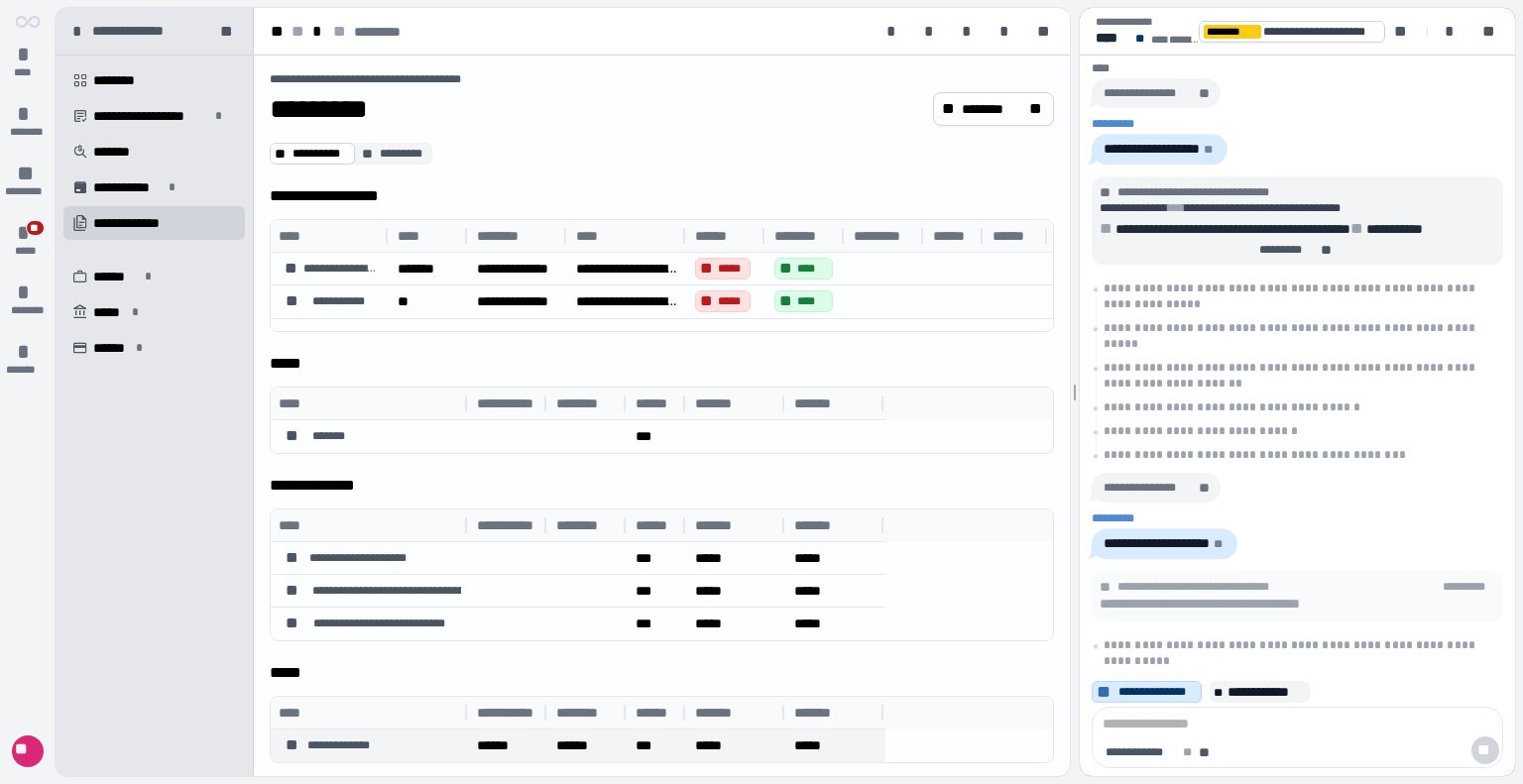click on "**********" at bounding box center (370, 745) 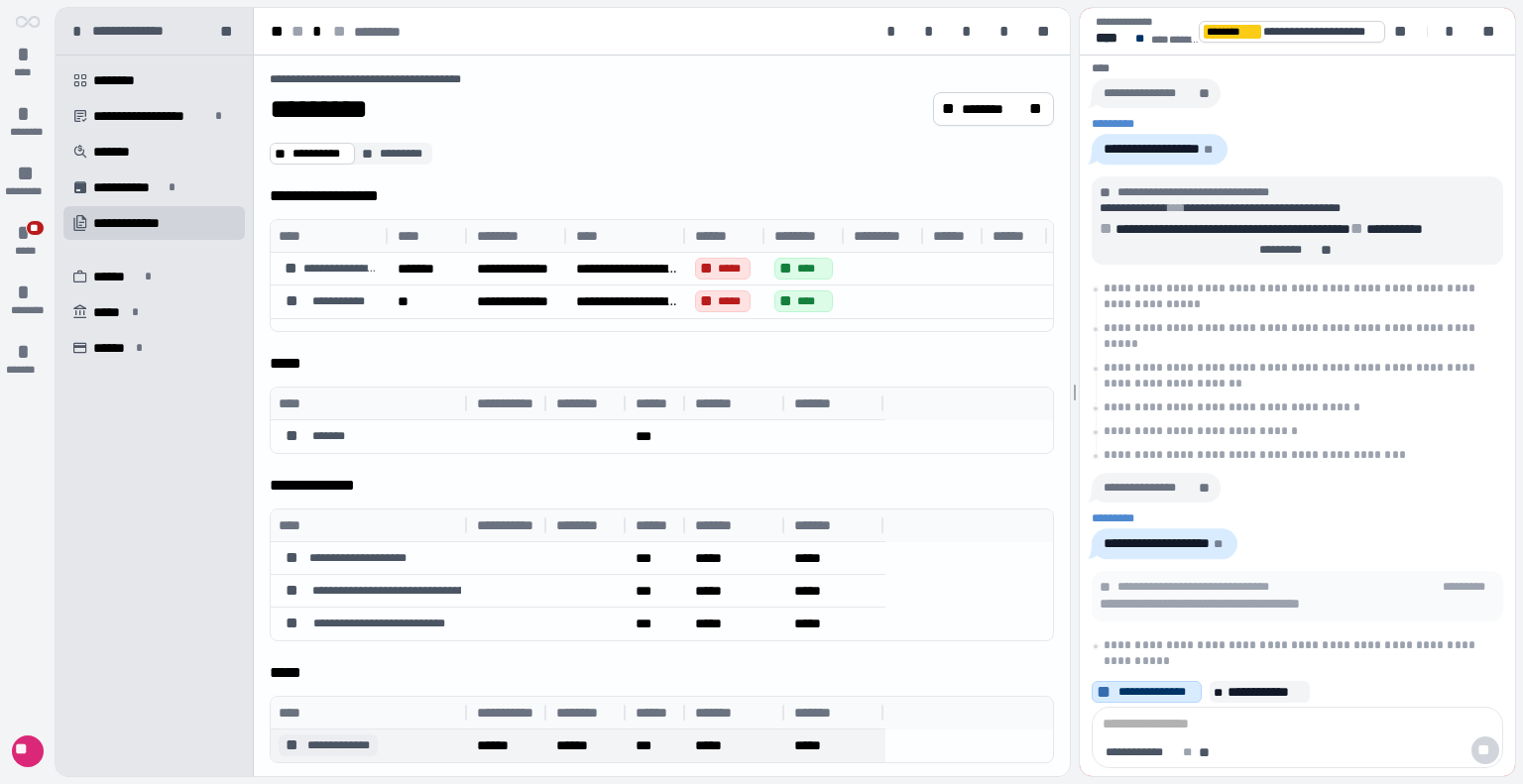 click on "**********" at bounding box center (338, 745) 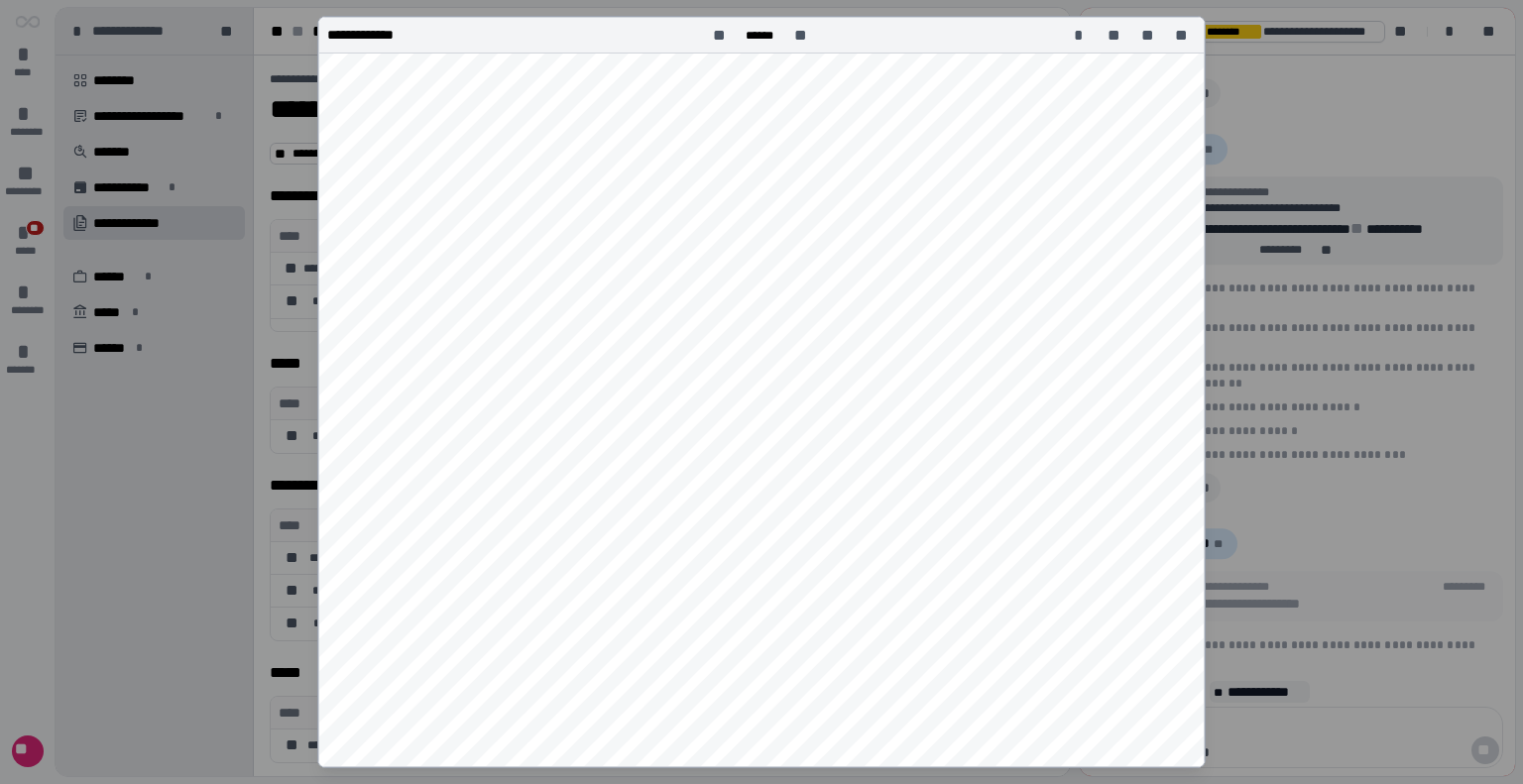 scroll, scrollTop: 1185, scrollLeft: 0, axis: vertical 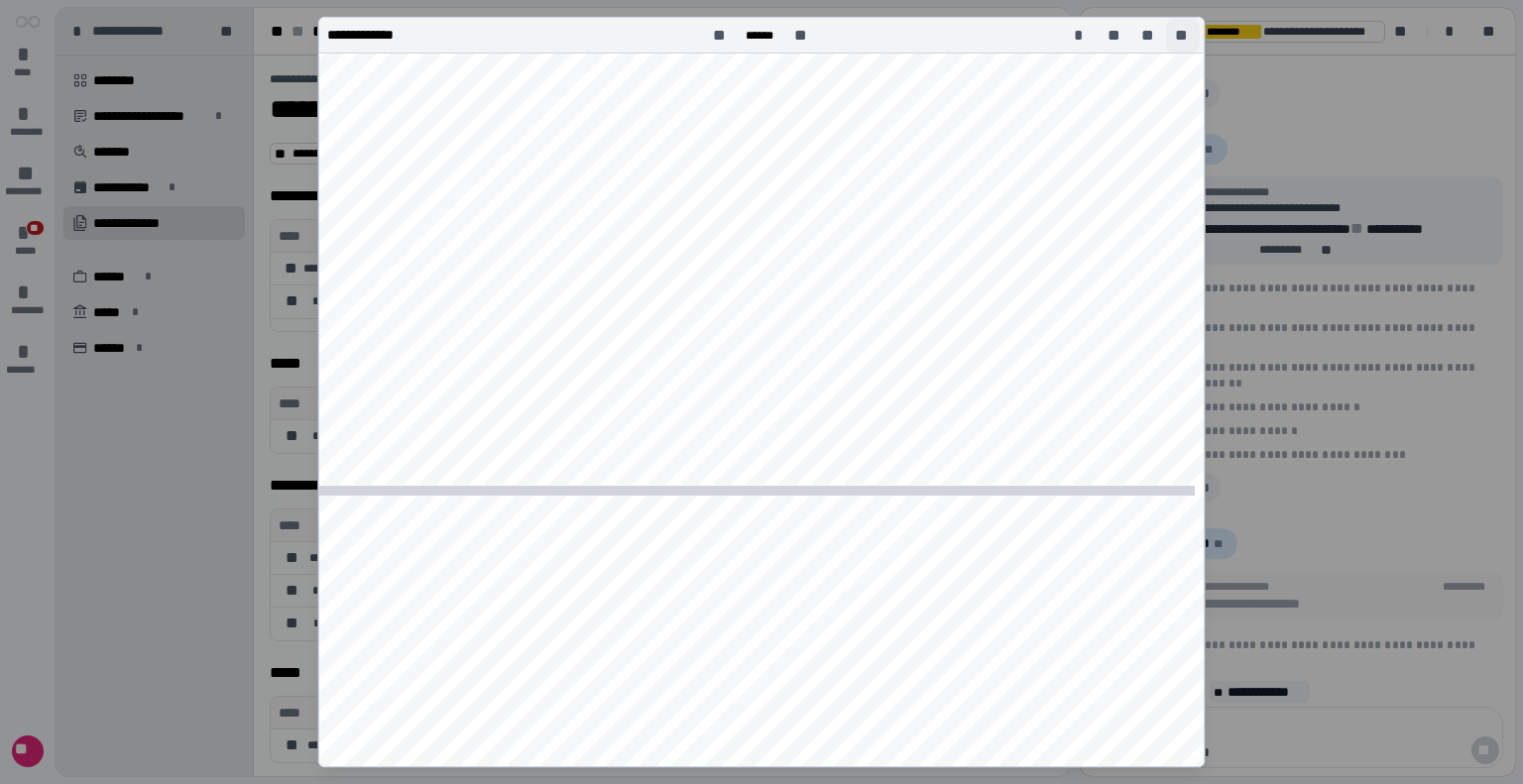click on "**" at bounding box center [1183, 36] 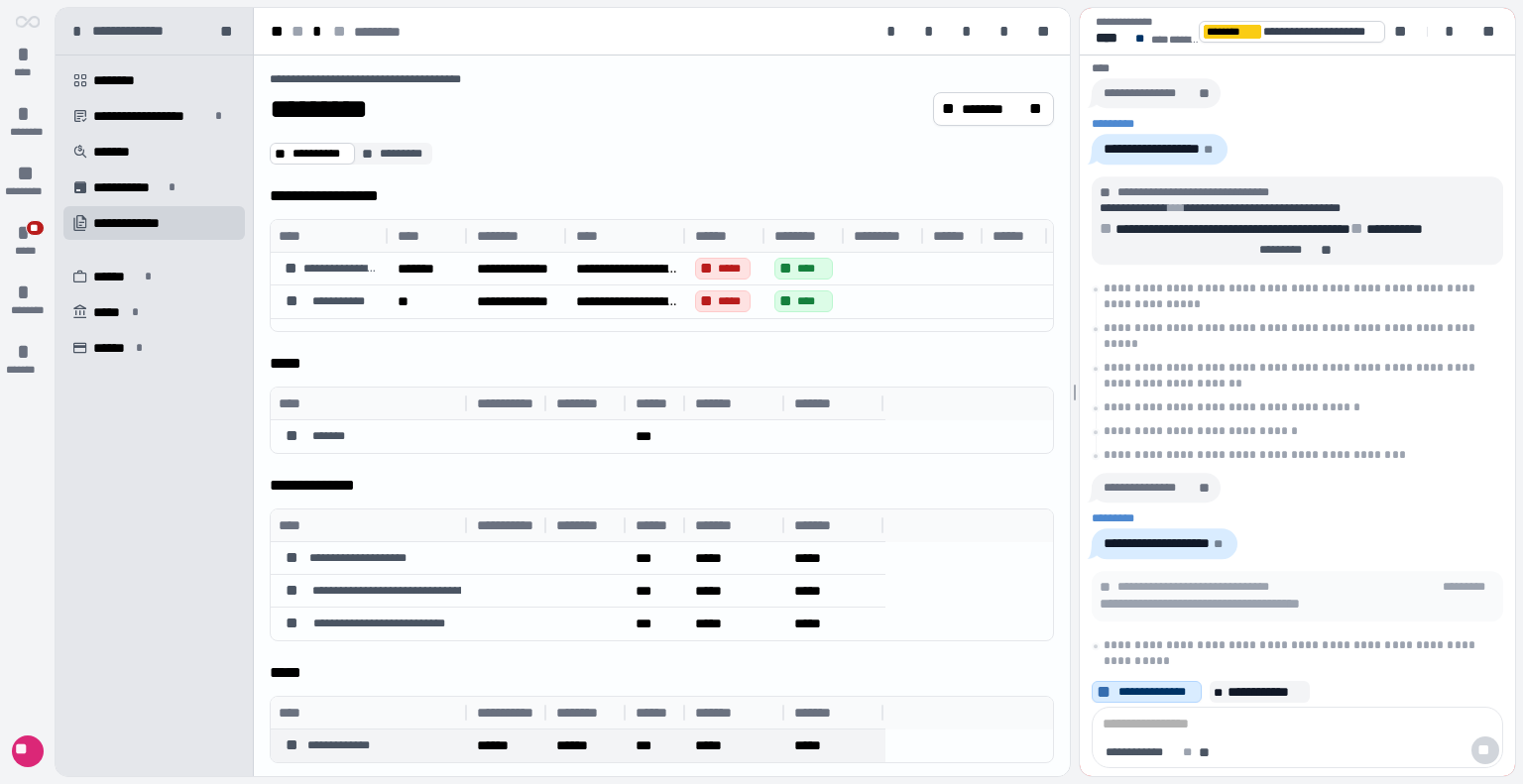 click on "**********" at bounding box center [370, 745] 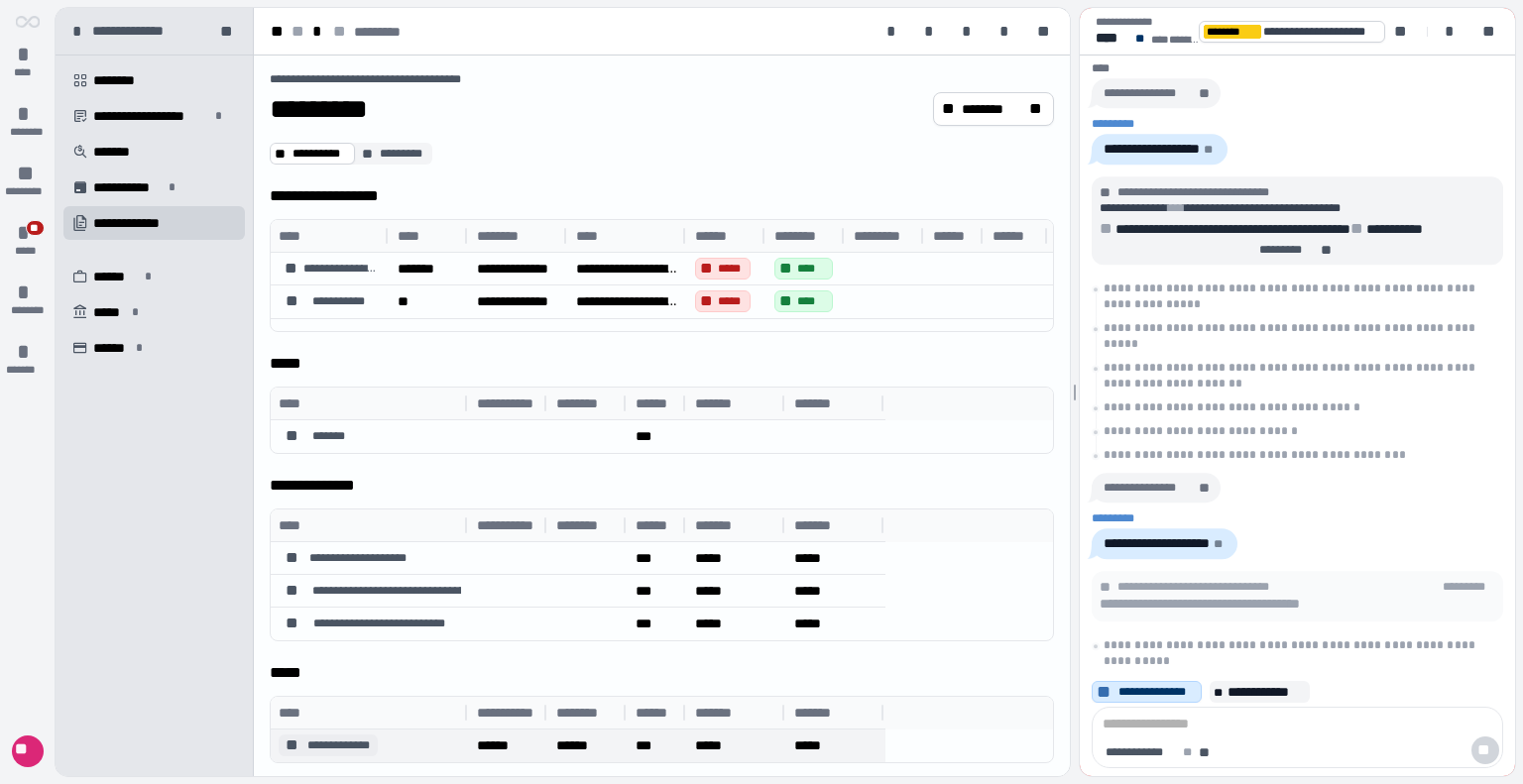 click on "**********" at bounding box center [338, 745] 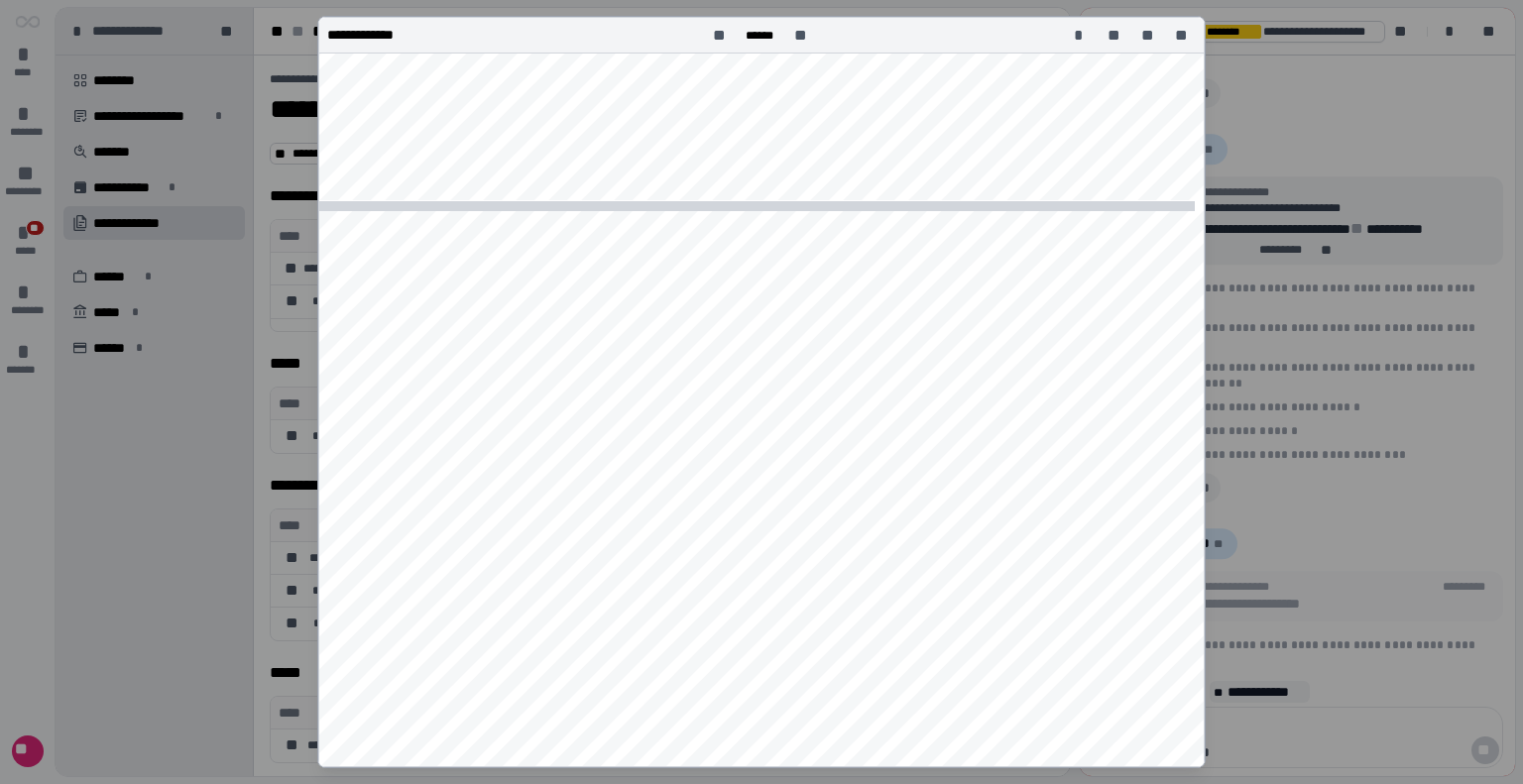 scroll, scrollTop: 999, scrollLeft: 0, axis: vertical 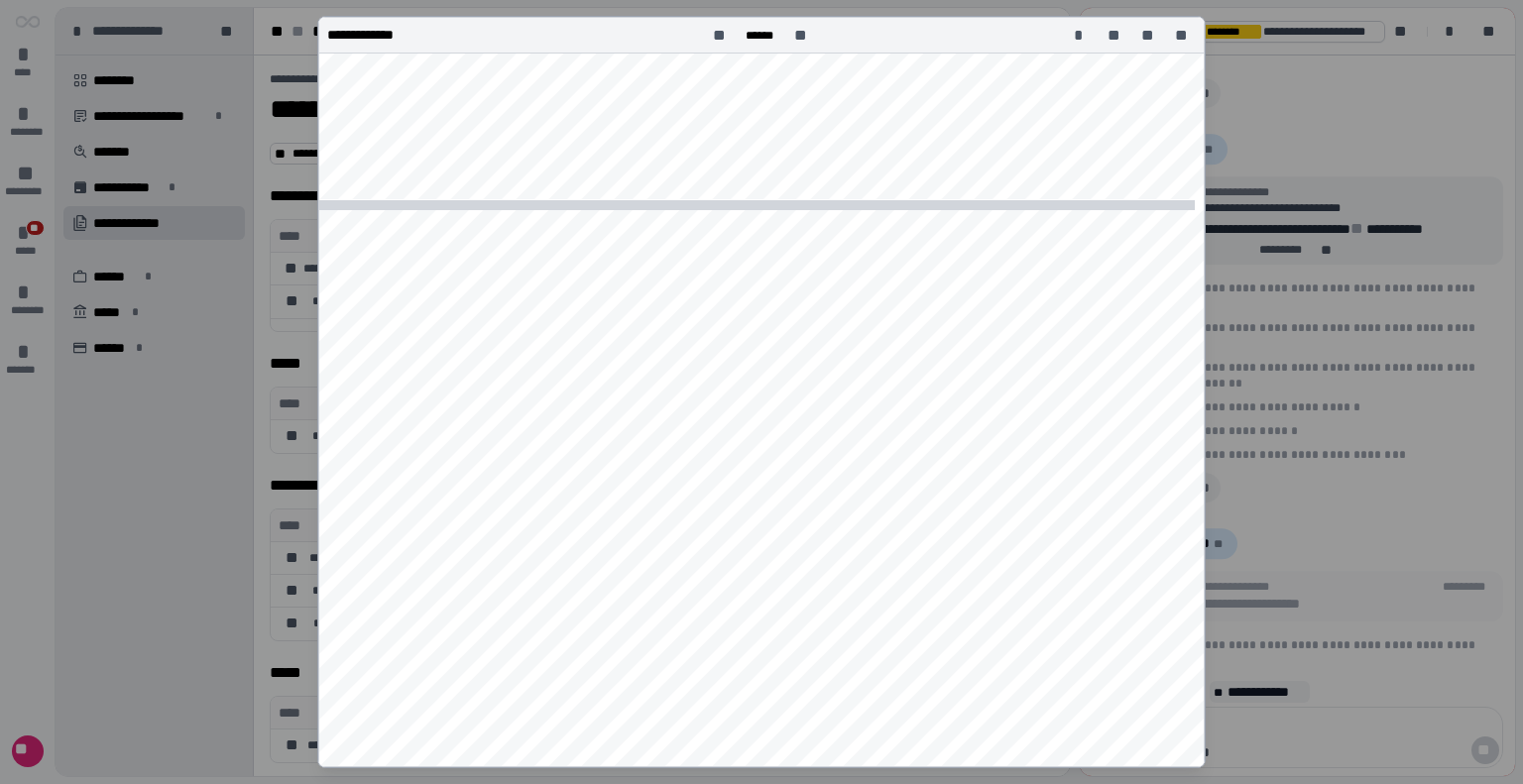 click on "**********" at bounding box center [762, 783] 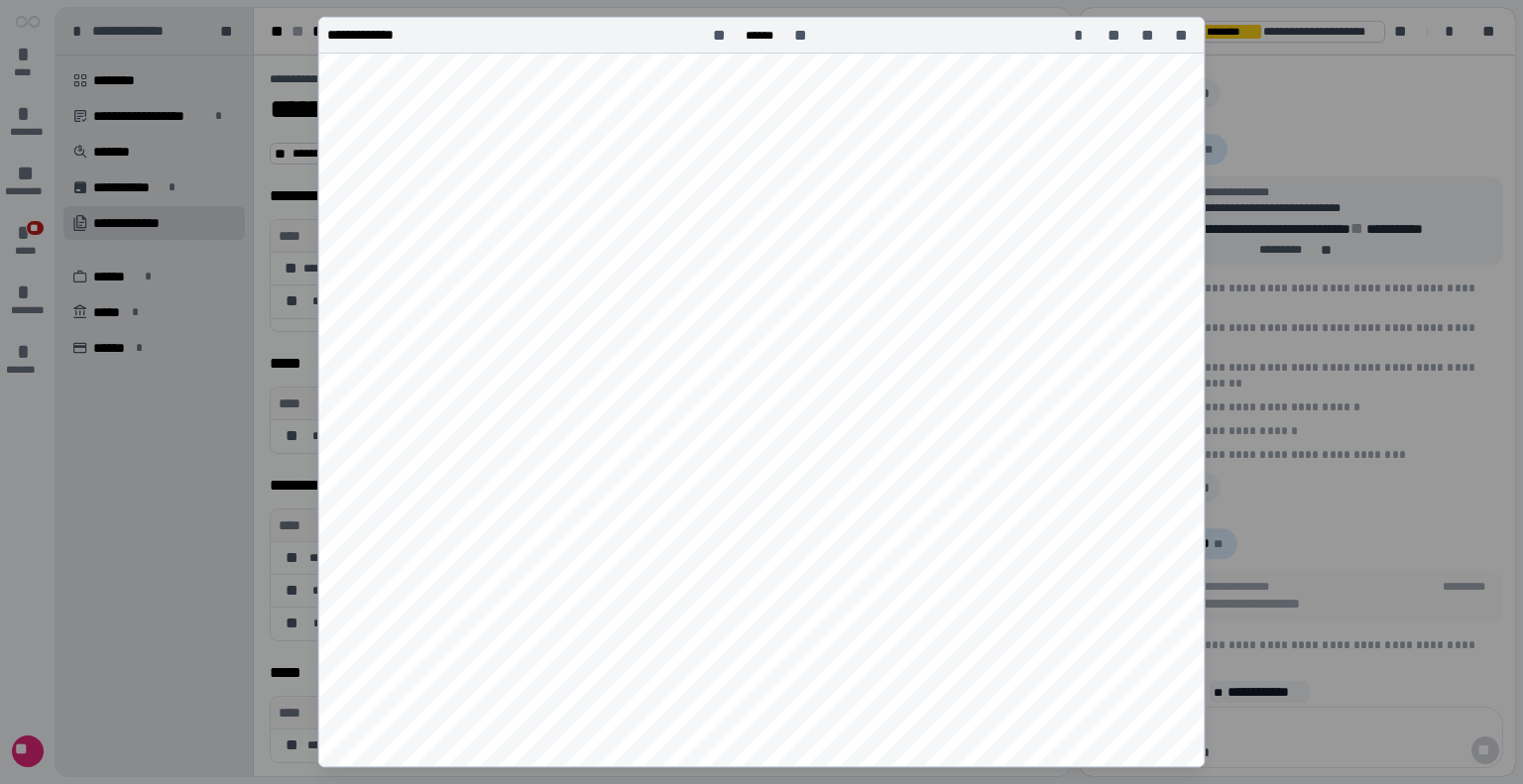 scroll, scrollTop: 1296, scrollLeft: 0, axis: vertical 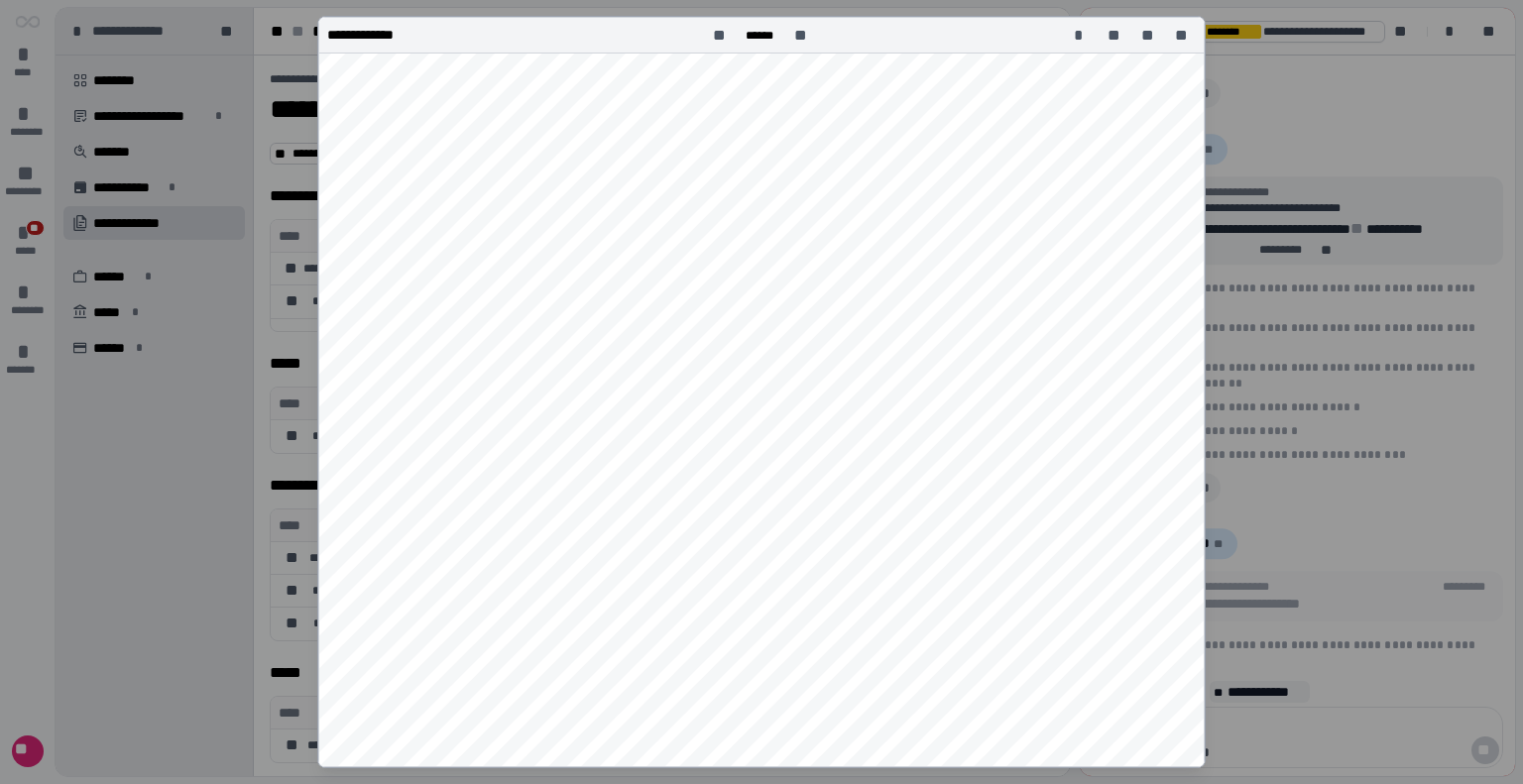 click on "**********" at bounding box center [762, 521] 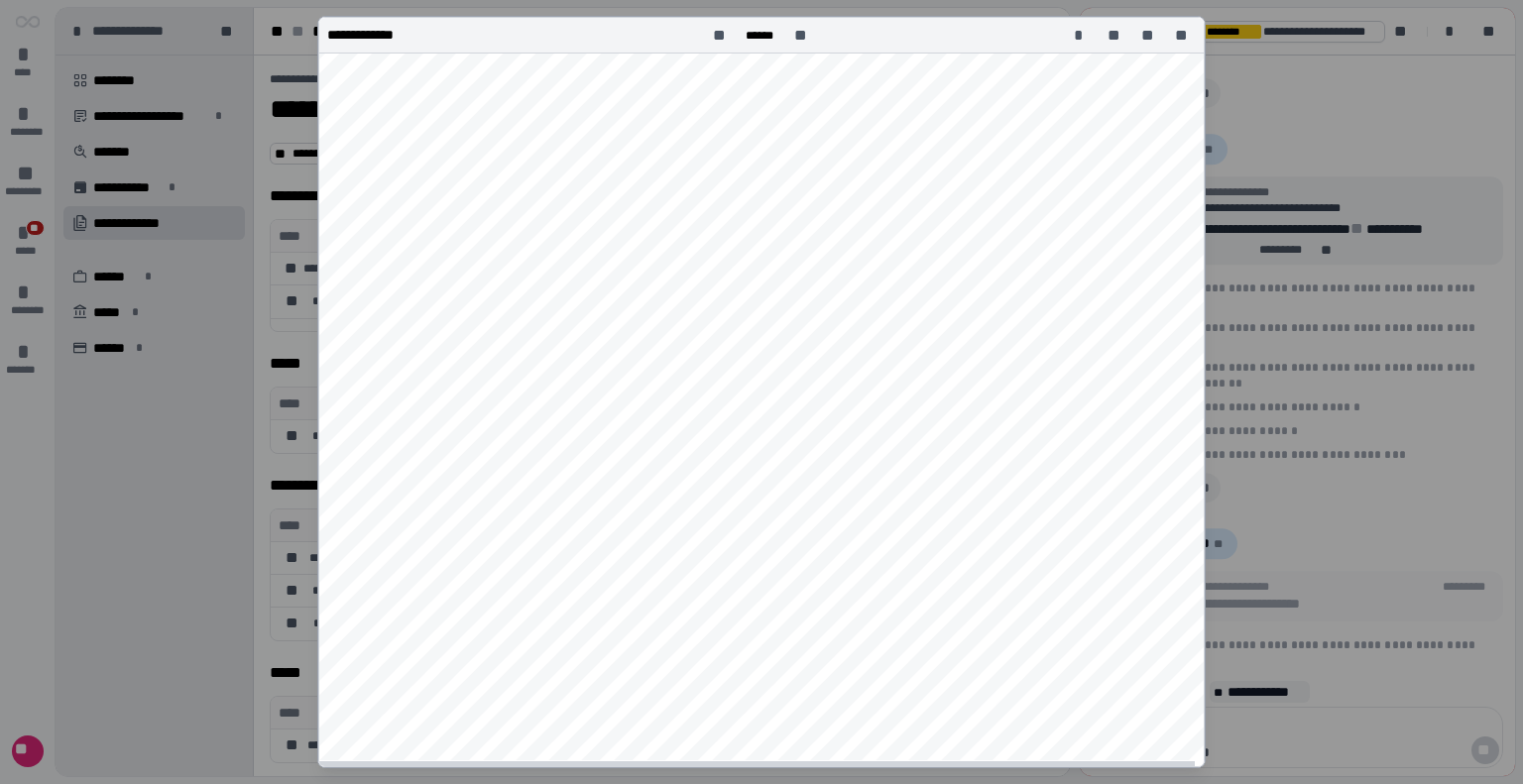 scroll, scrollTop: 1600, scrollLeft: 0, axis: vertical 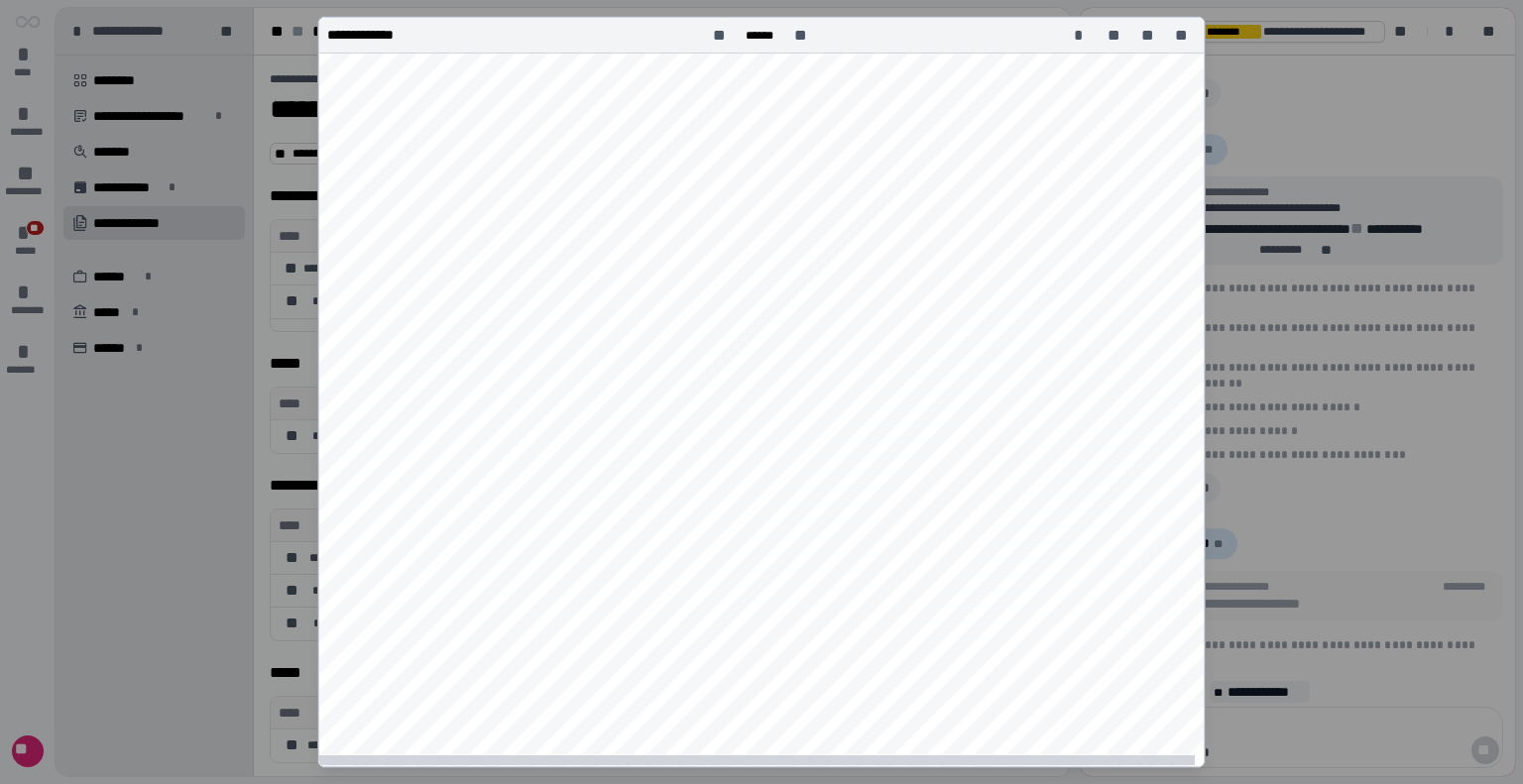 click on "**********" at bounding box center (762, 182) 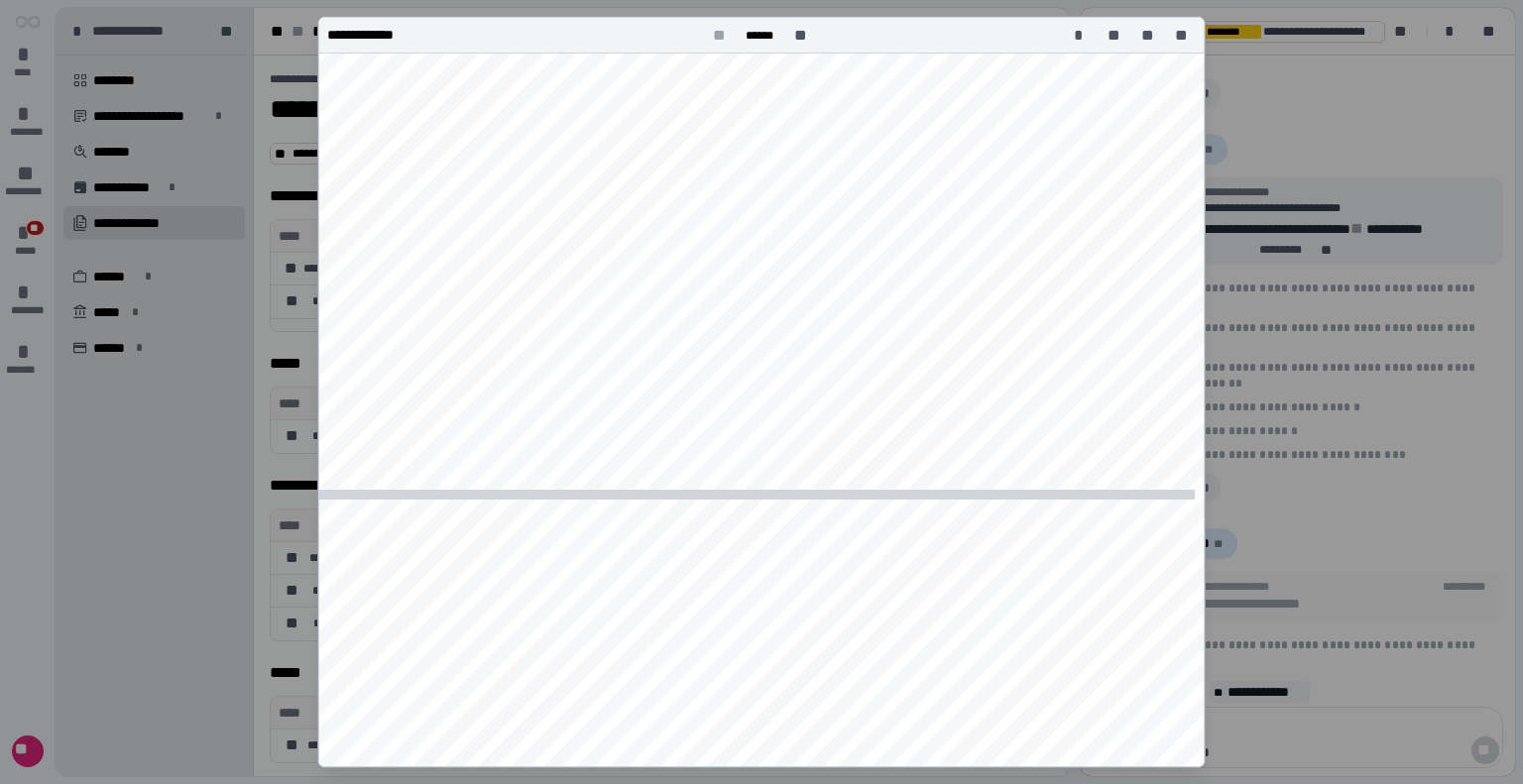 scroll, scrollTop: 710, scrollLeft: 0, axis: vertical 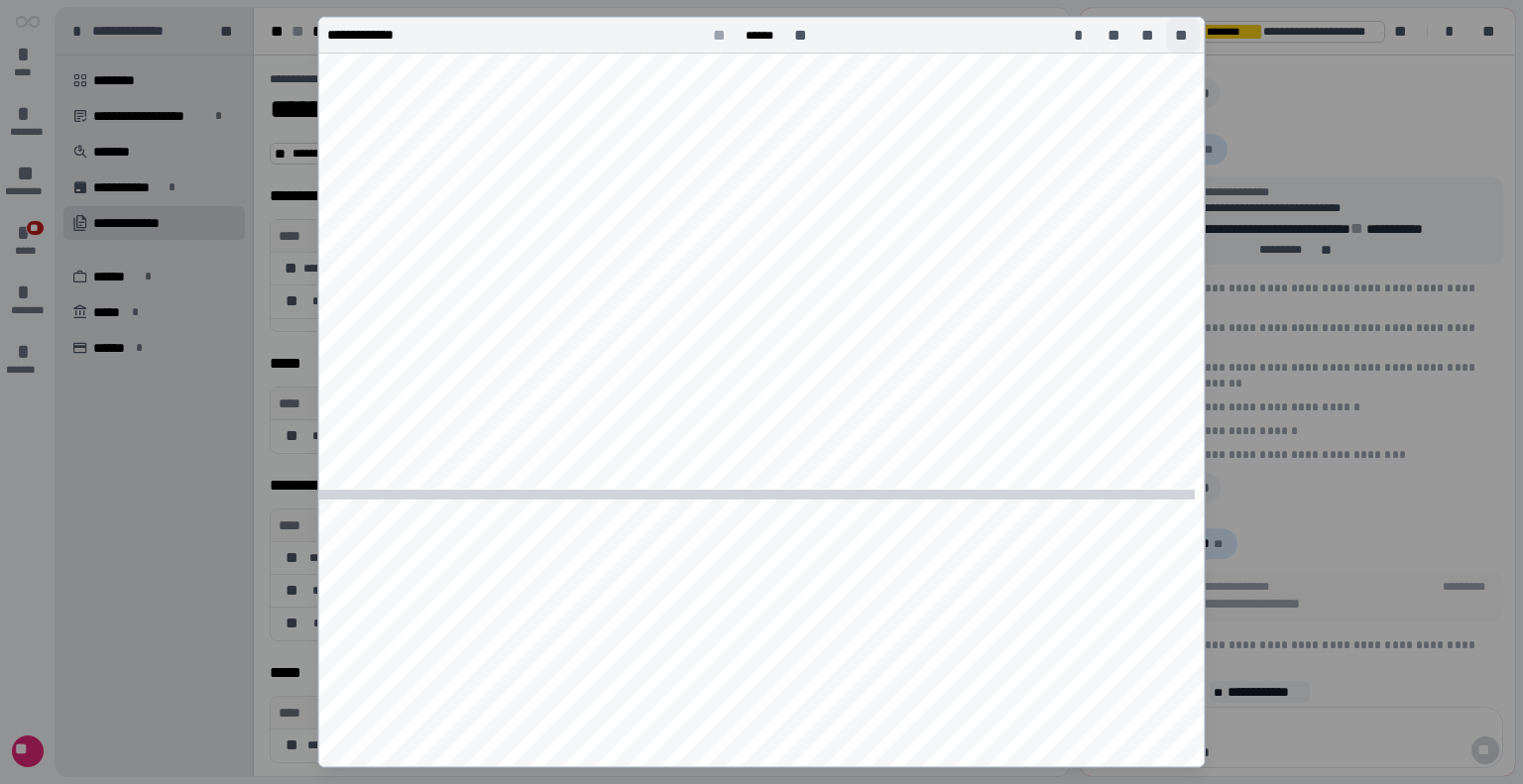 click on "**" at bounding box center (1183, 36) 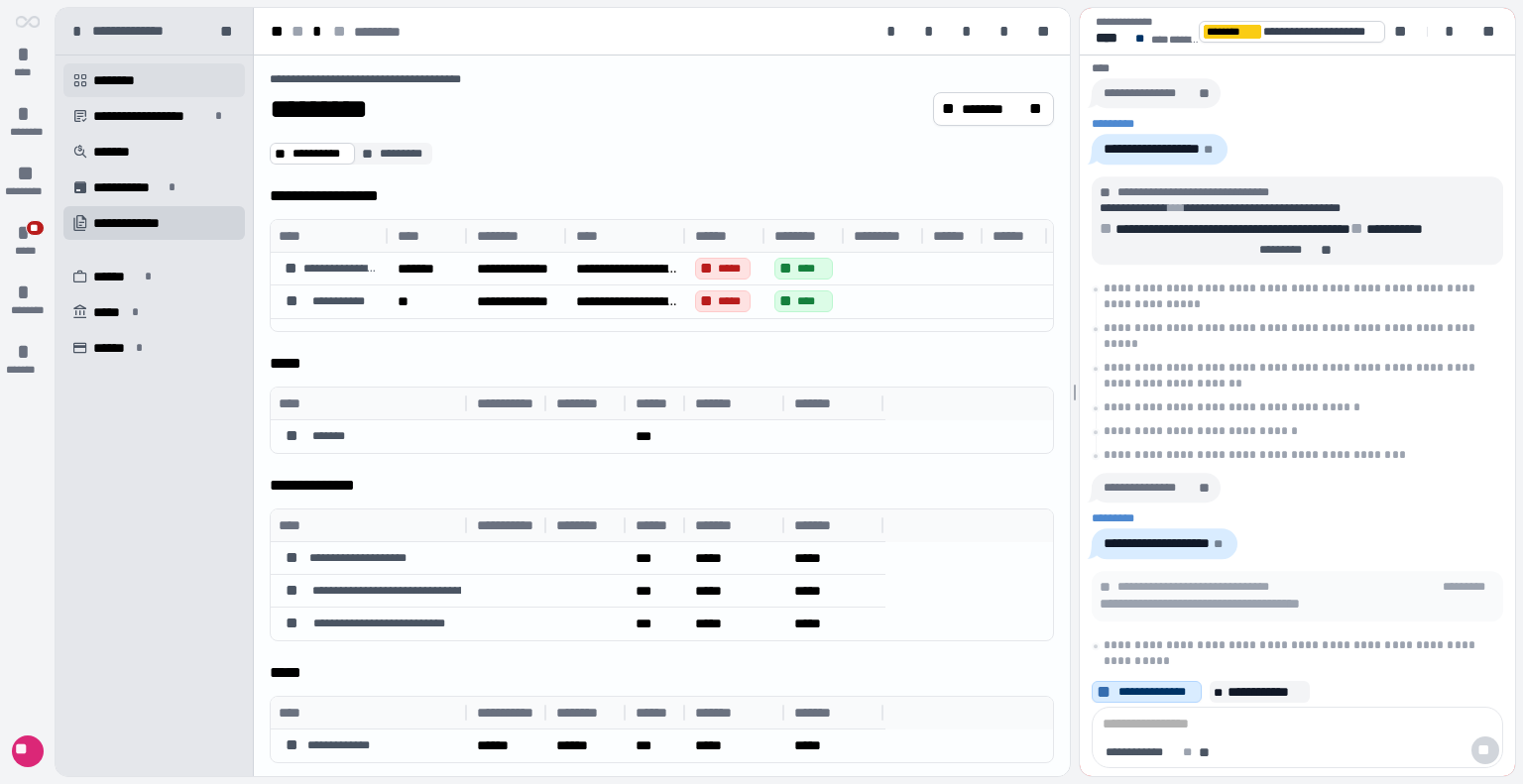 click on "********" at bounding box center (121, 80) 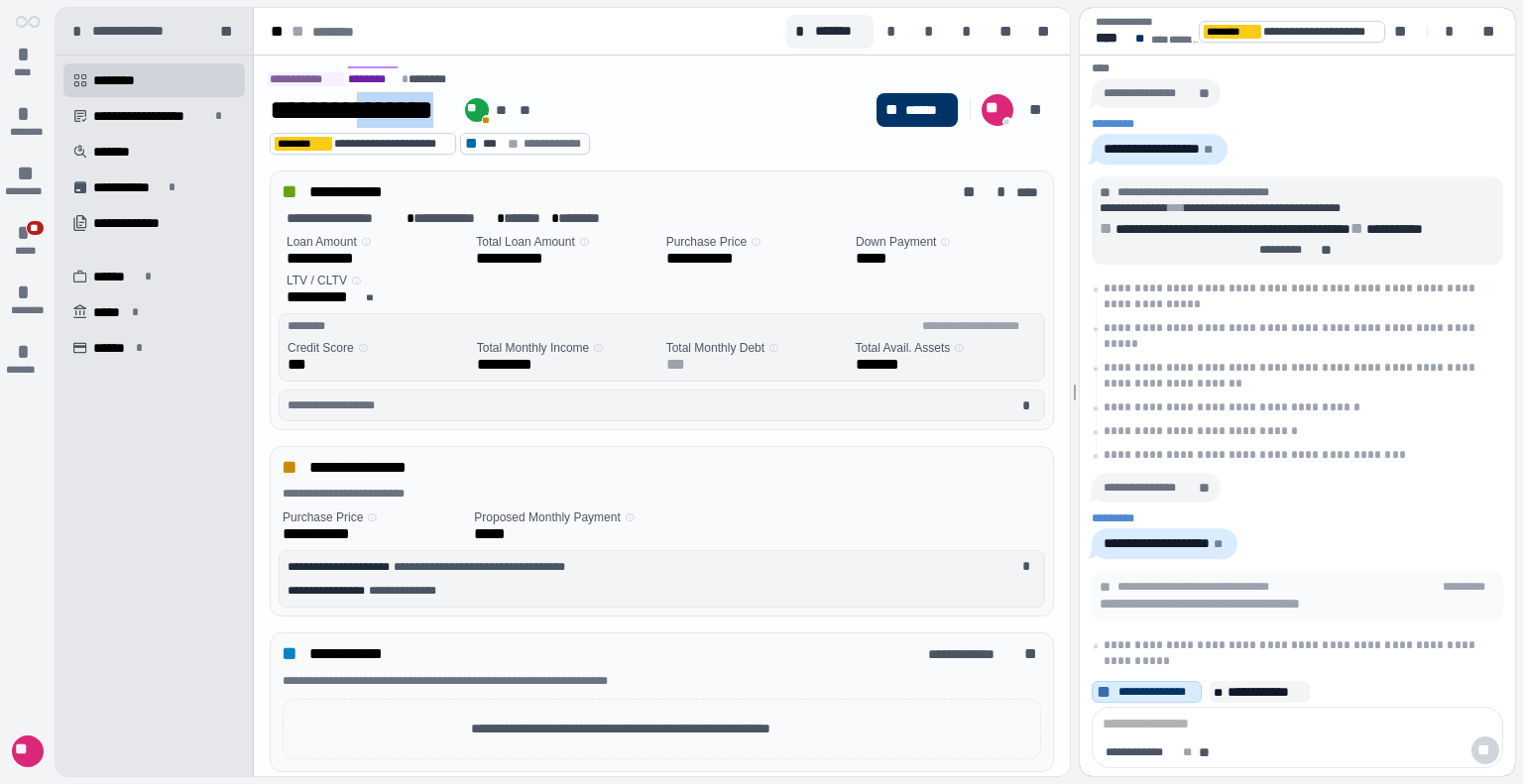 drag, startPoint x: 352, startPoint y: 111, endPoint x: 448, endPoint y: 121, distance: 96.5194 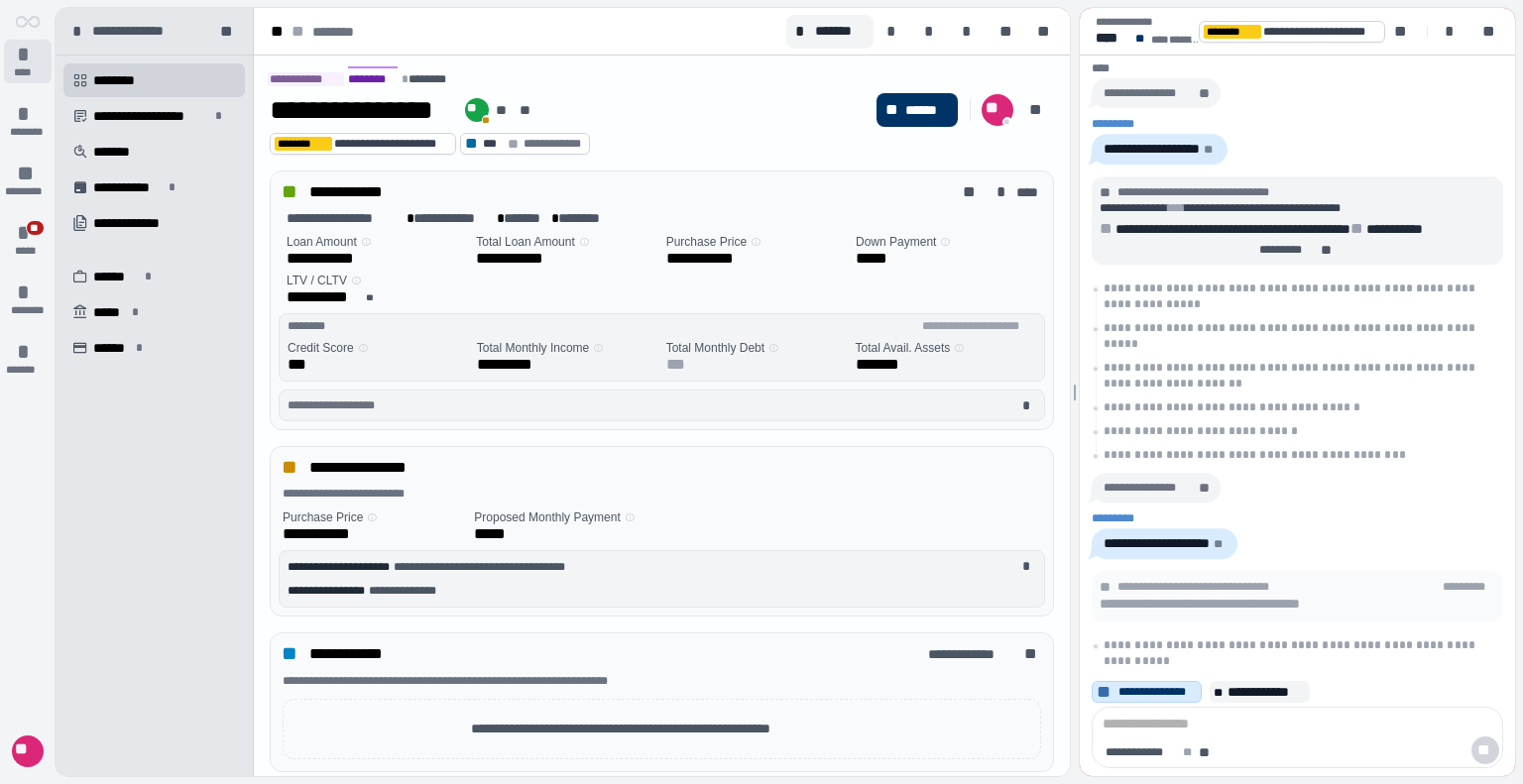 click on "****" at bounding box center (28, 72) 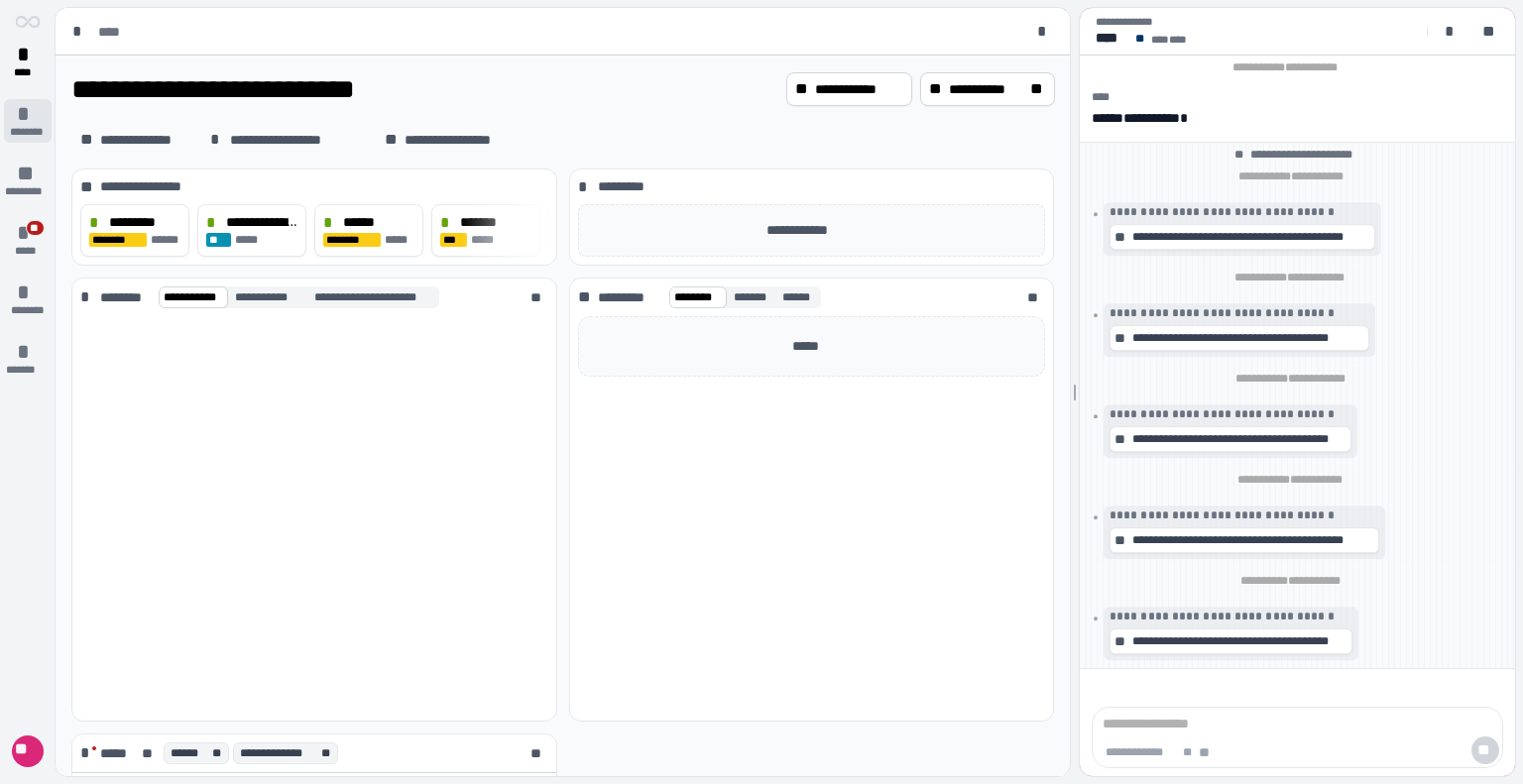 click on "* ********" at bounding box center [28, 121] 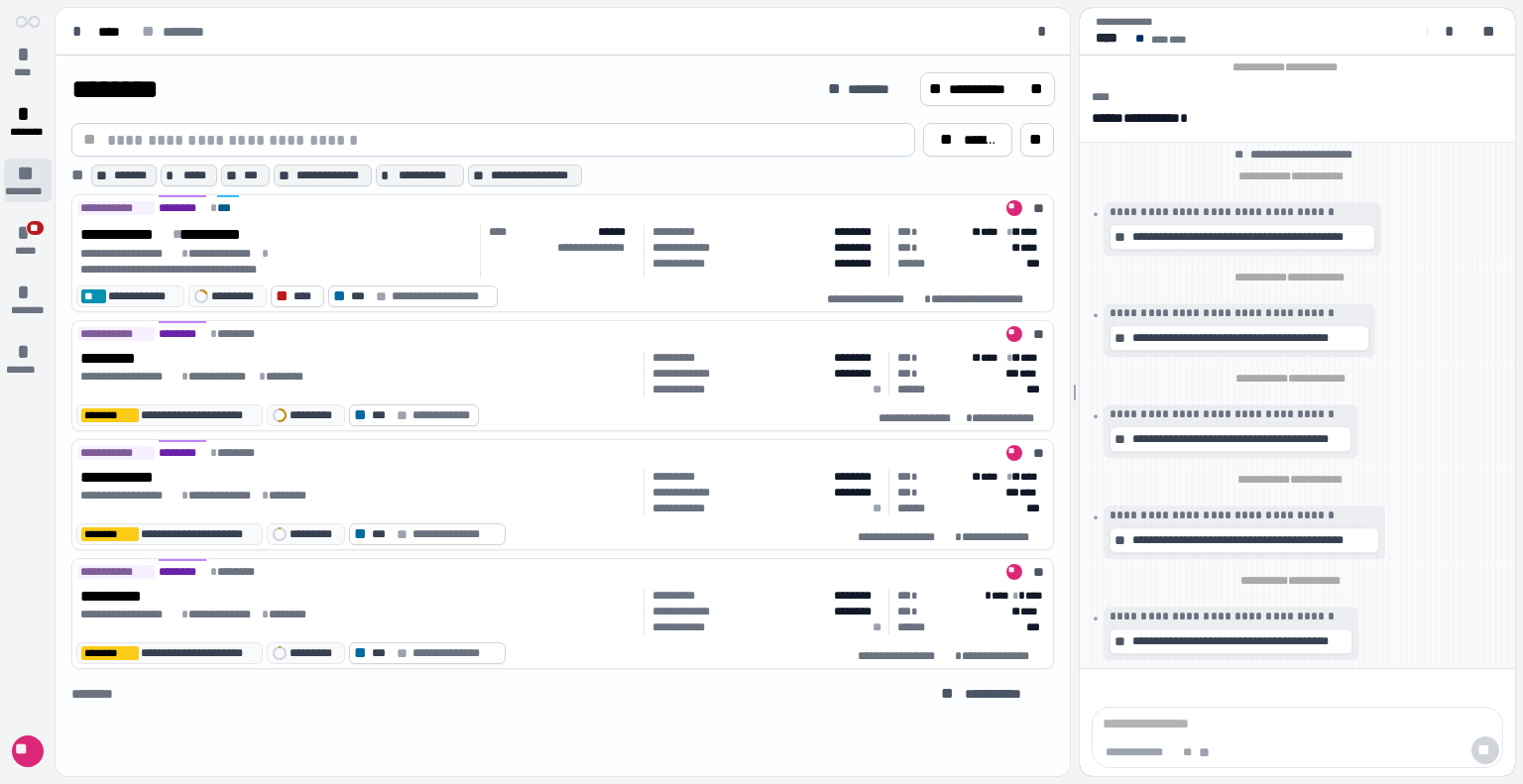 click on "**" at bounding box center (28, 173) 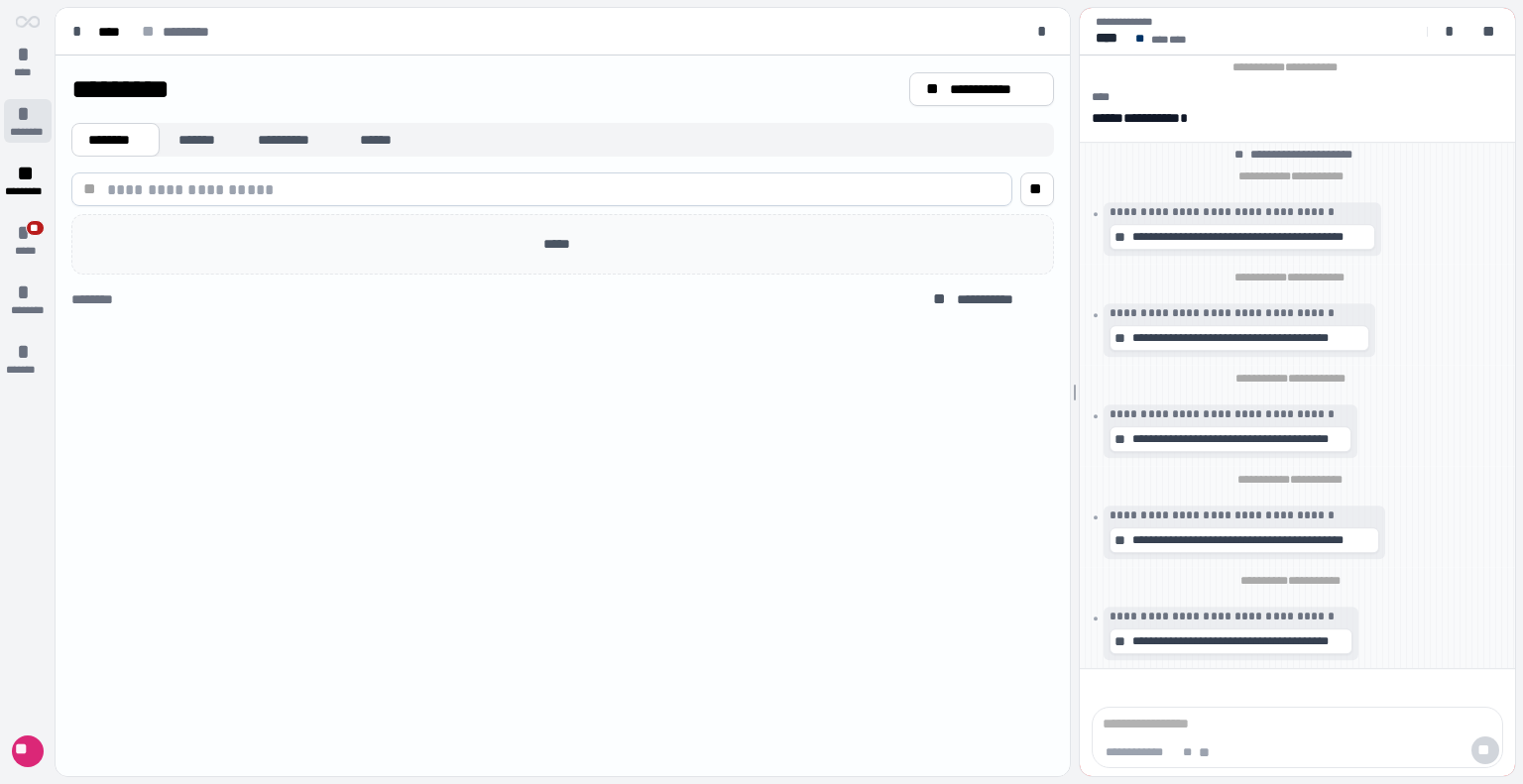 click on "*" at bounding box center [28, 114] 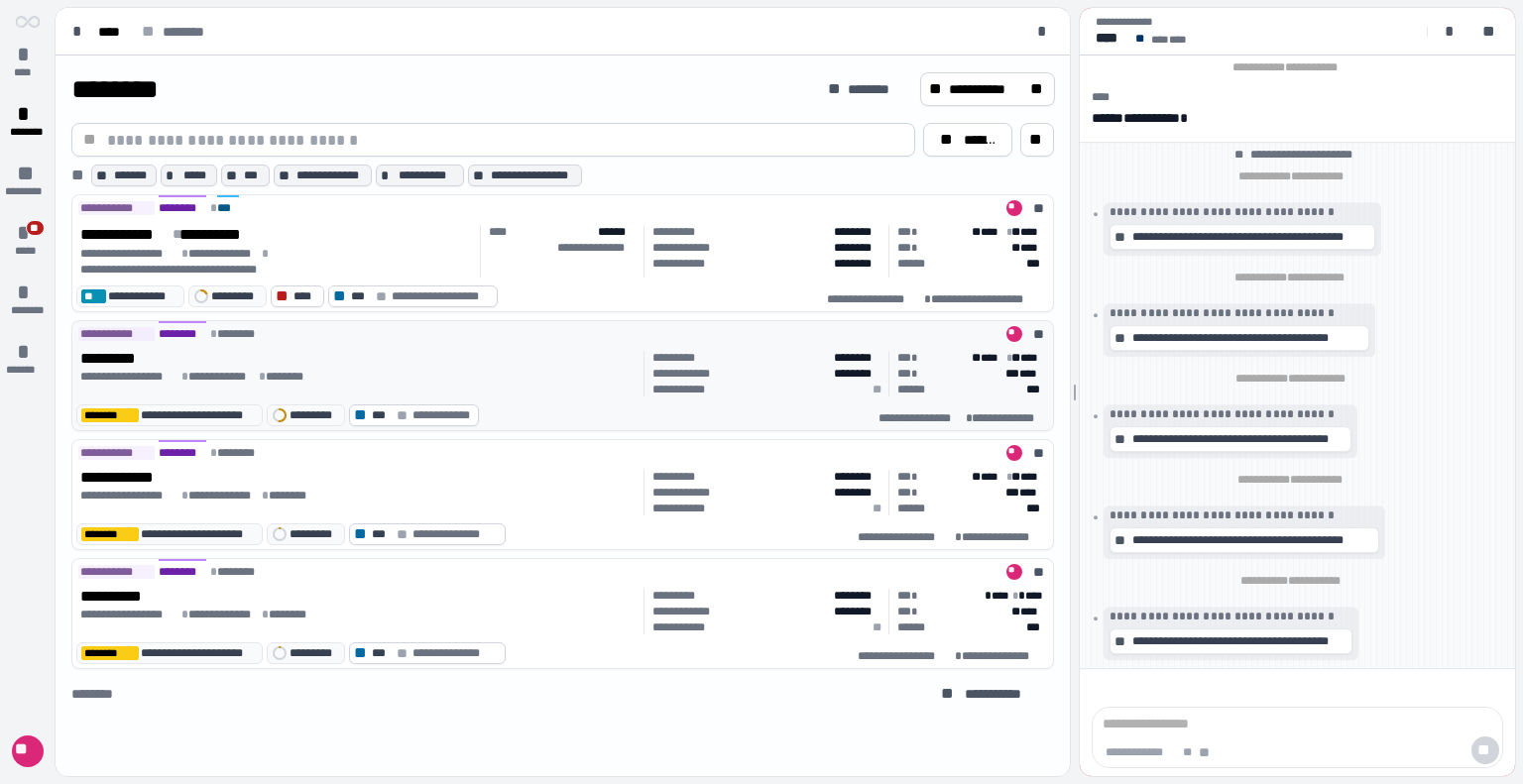 click on "**********" at bounding box center (358, 377) 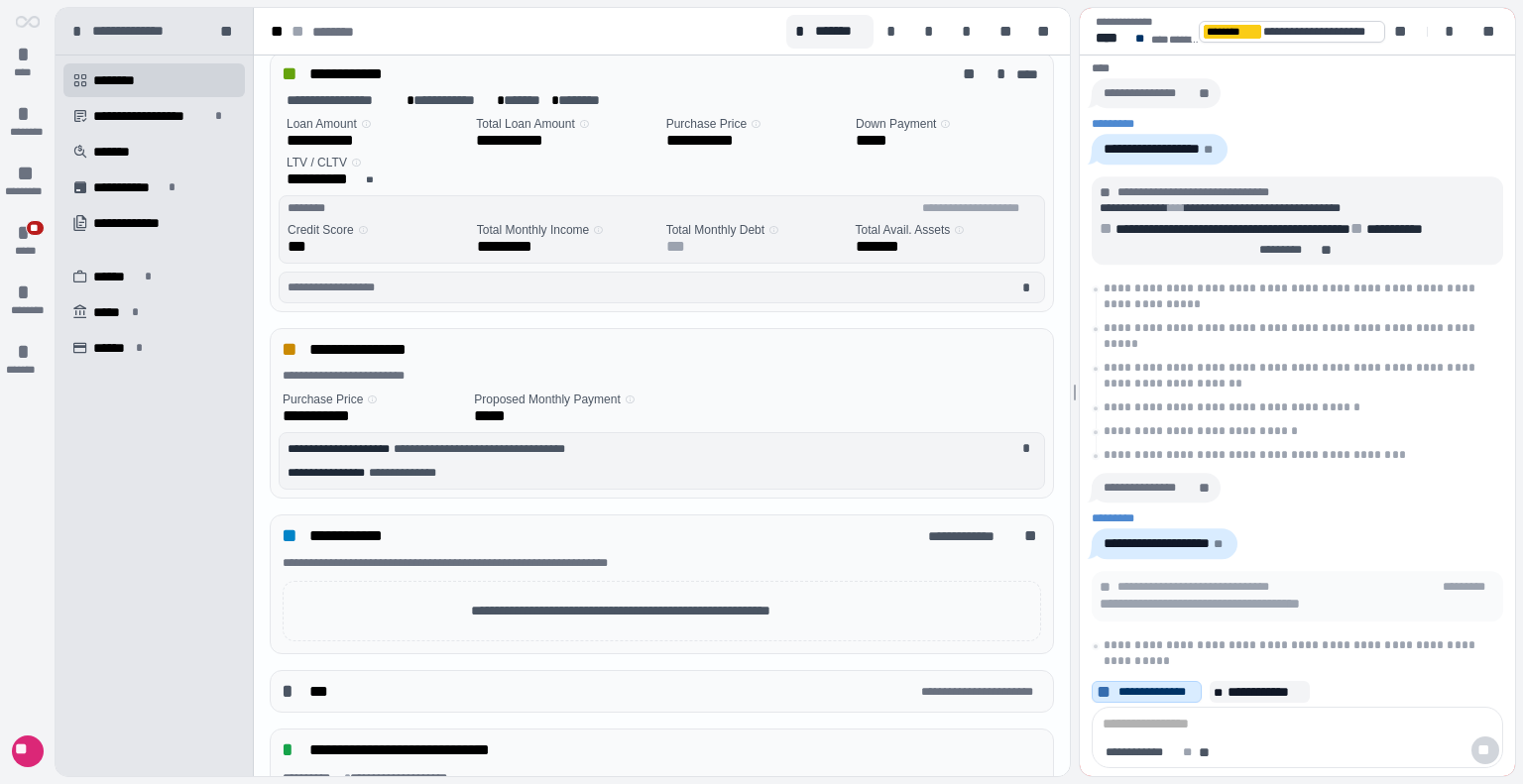 scroll, scrollTop: 0, scrollLeft: 0, axis: both 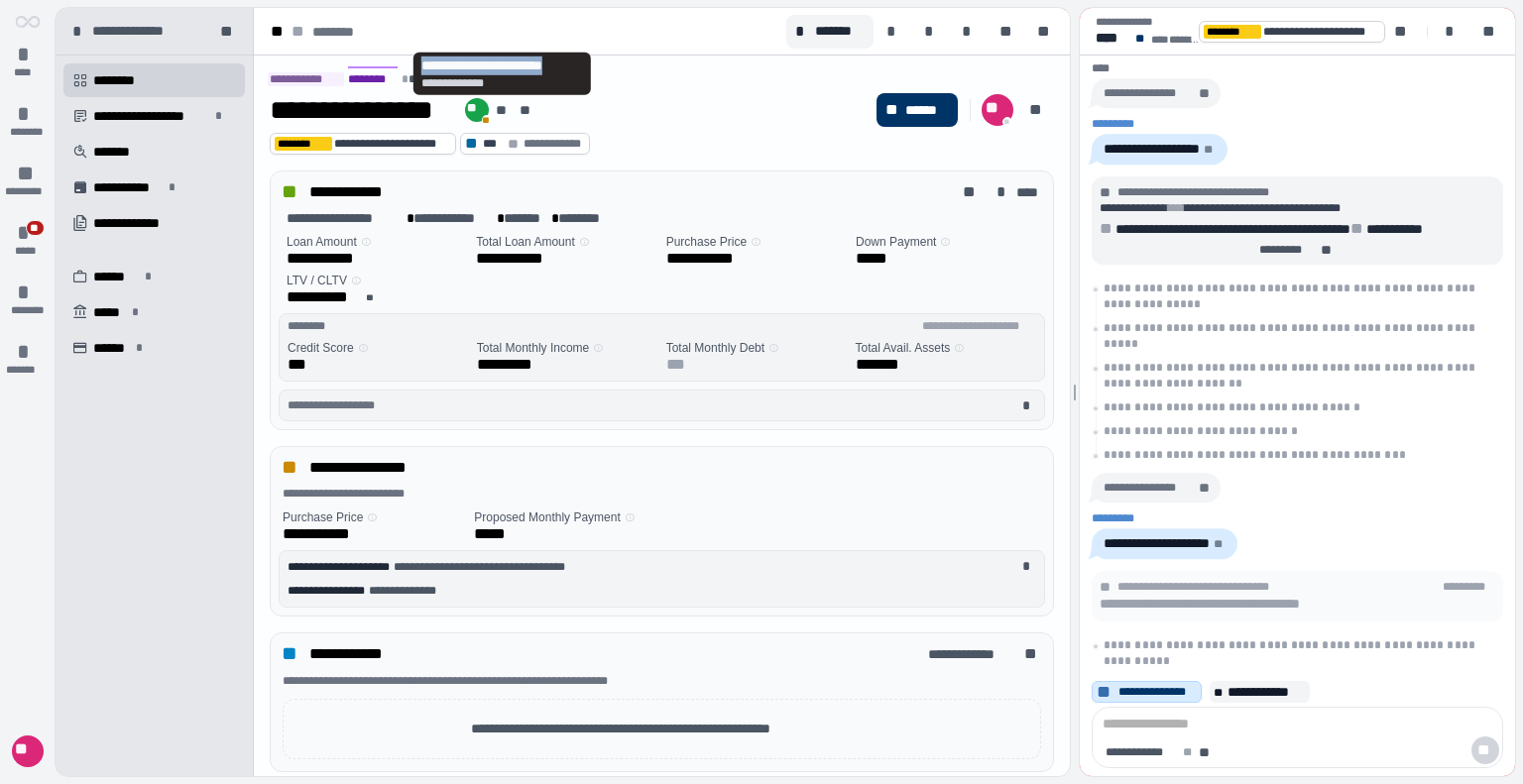 drag, startPoint x: 580, startPoint y: 68, endPoint x: 420, endPoint y: 70, distance: 160.0125 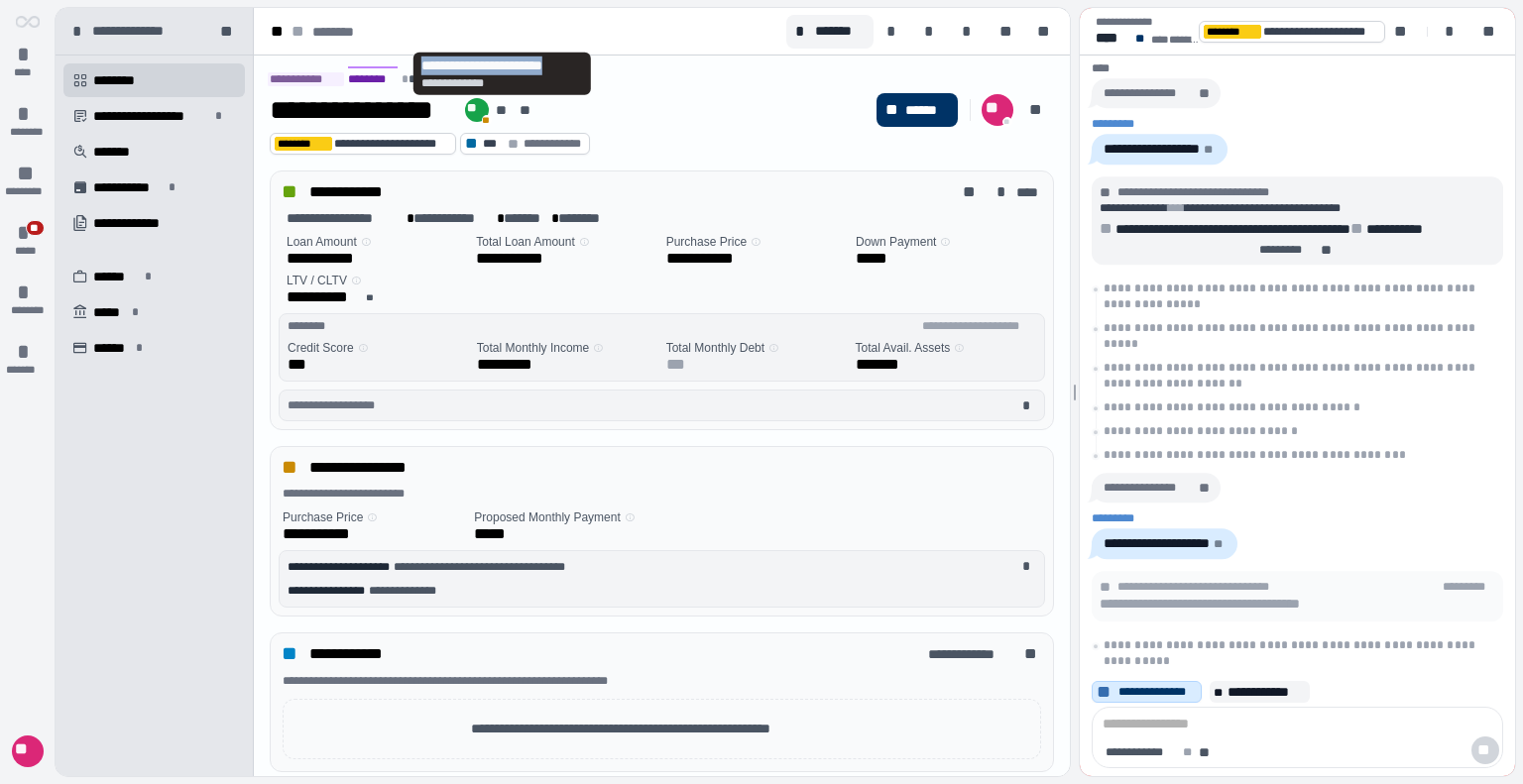 copy on "**********" 